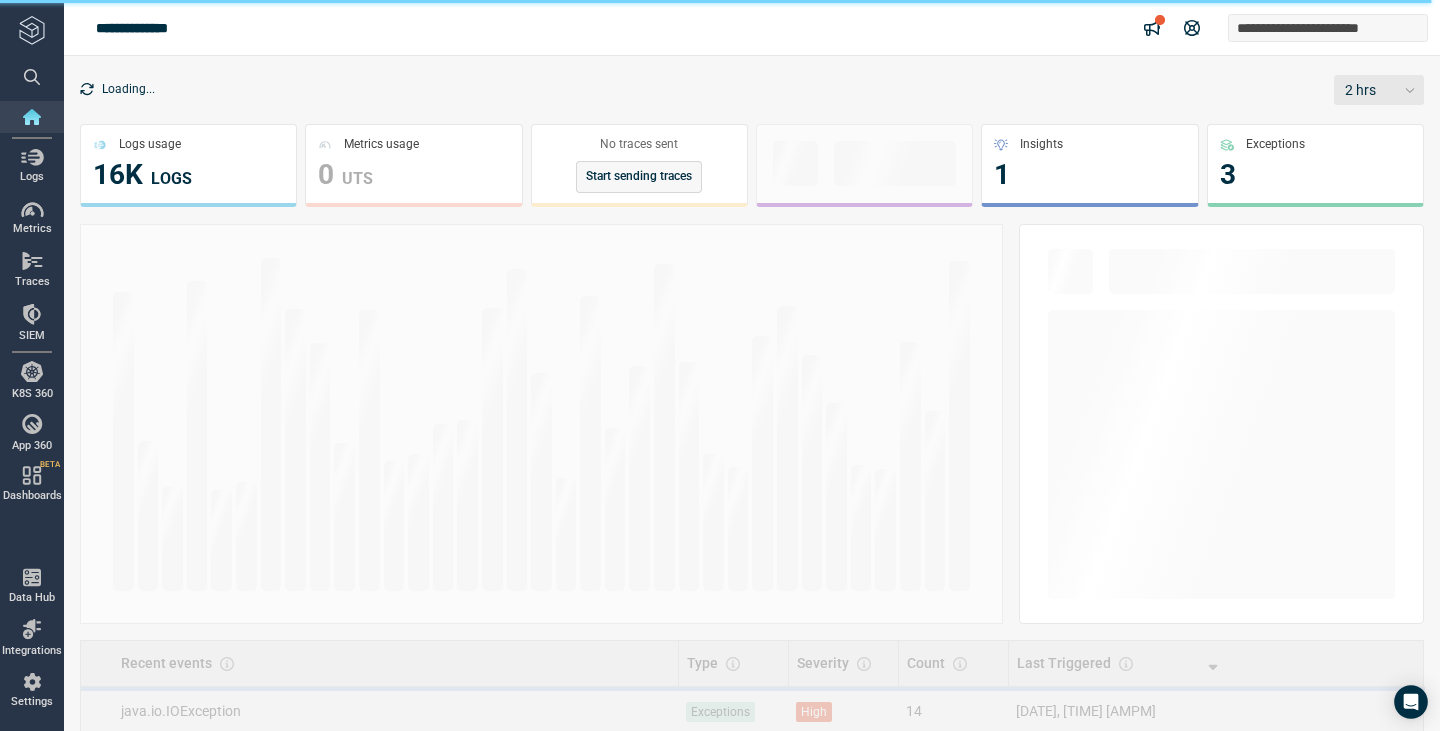 scroll, scrollTop: 0, scrollLeft: 0, axis: both 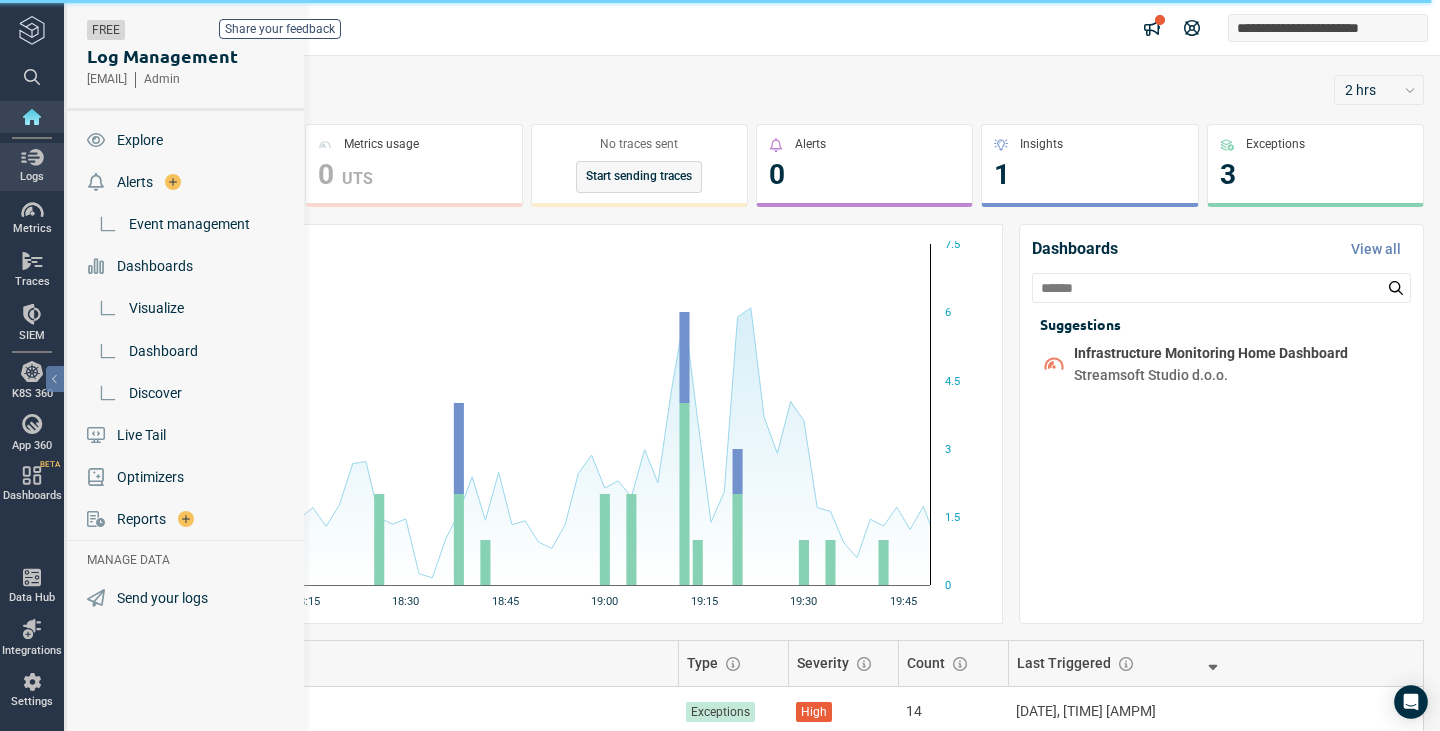click at bounding box center [32, 157] 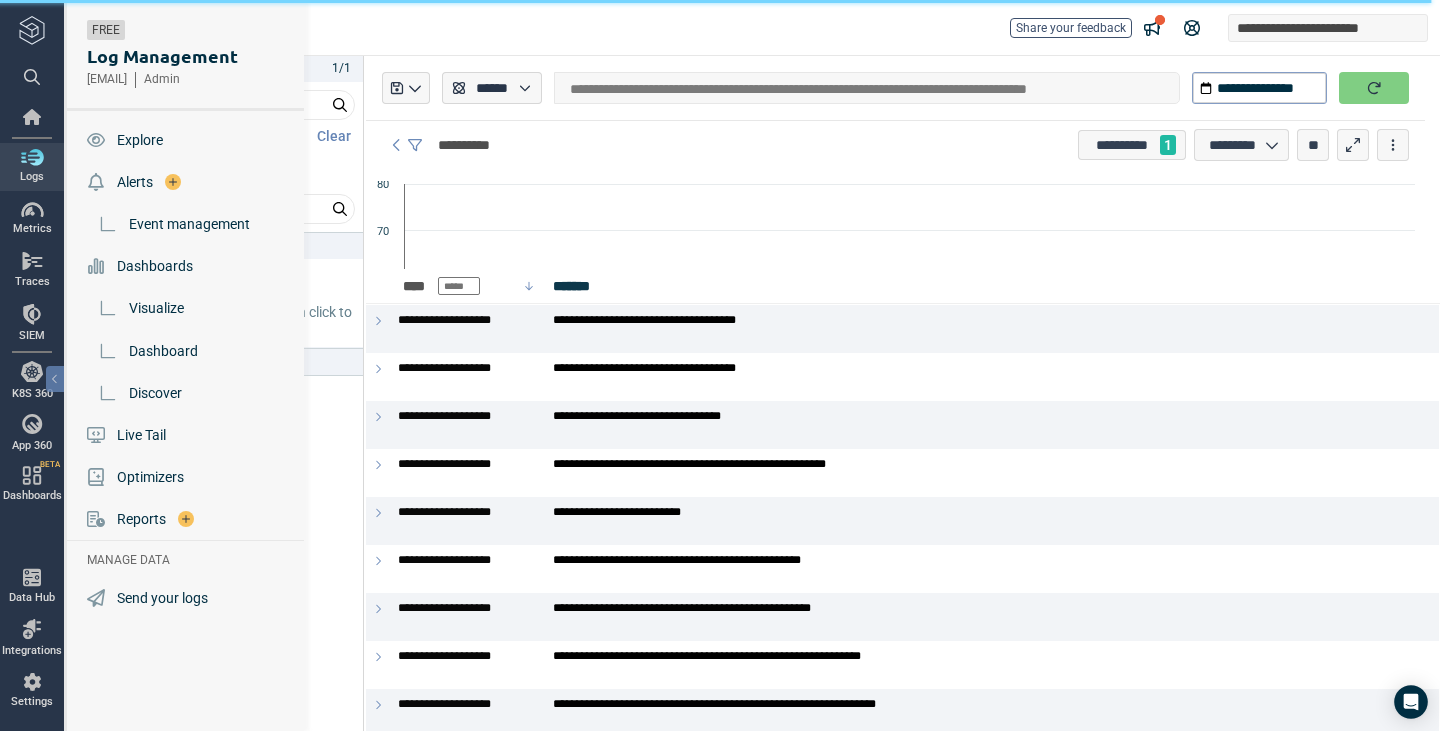 type on "*" 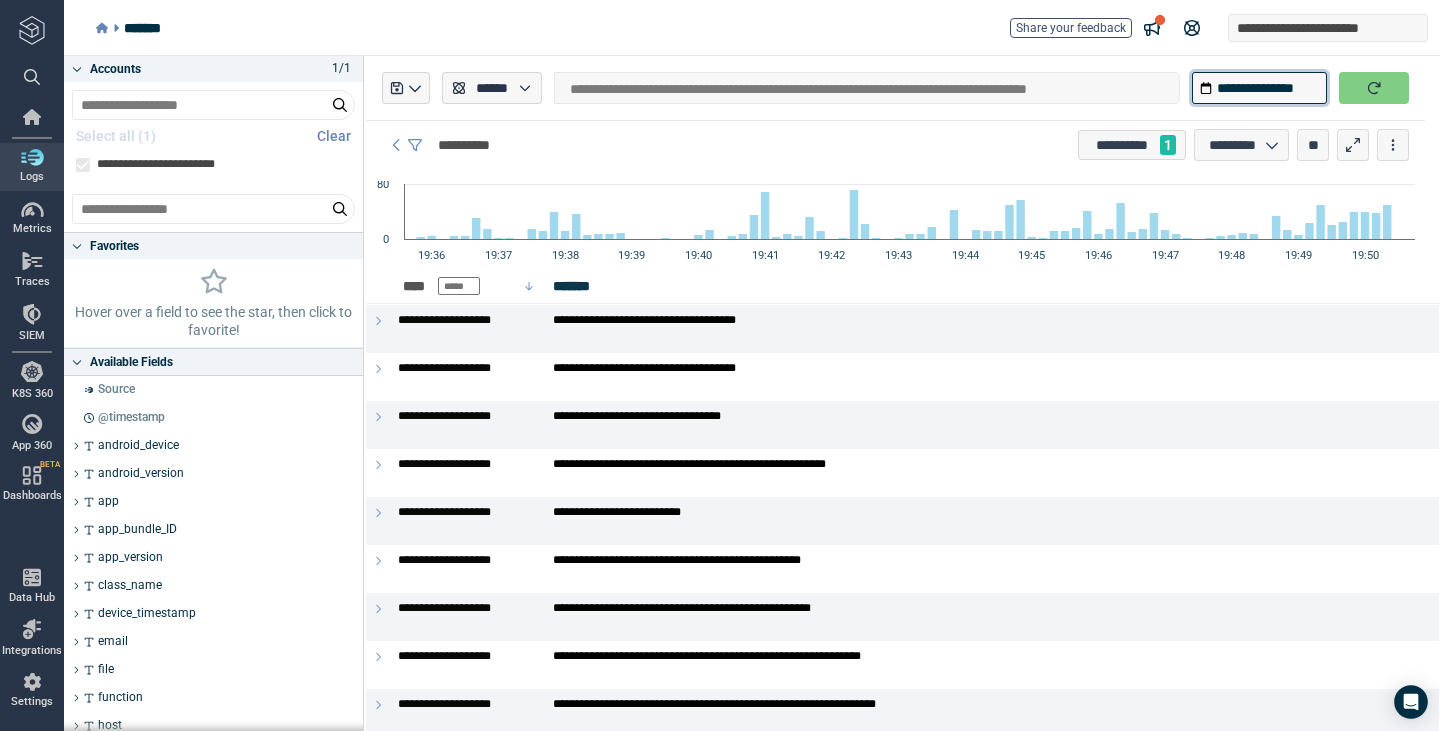 click on "**********" at bounding box center (1259, 88) 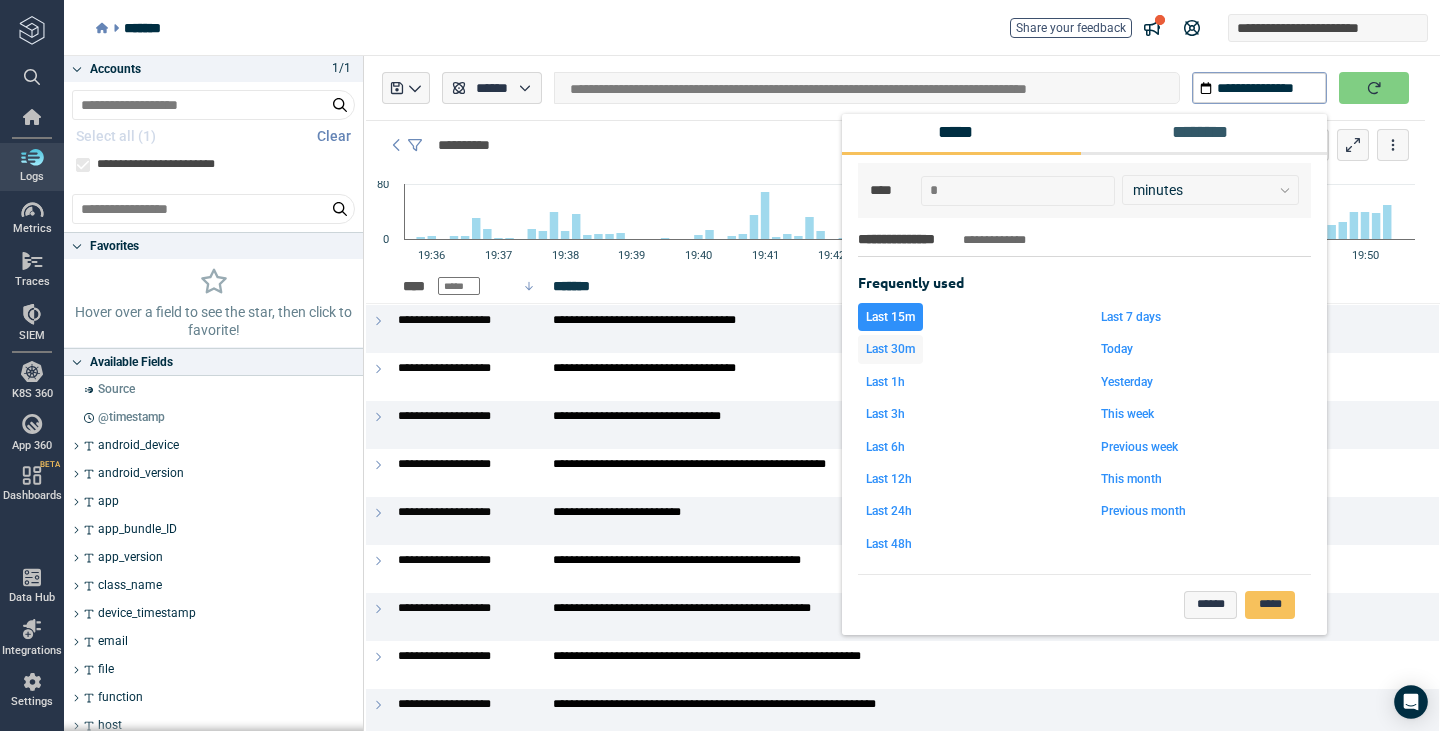click on "Last 30m" at bounding box center [890, 349] 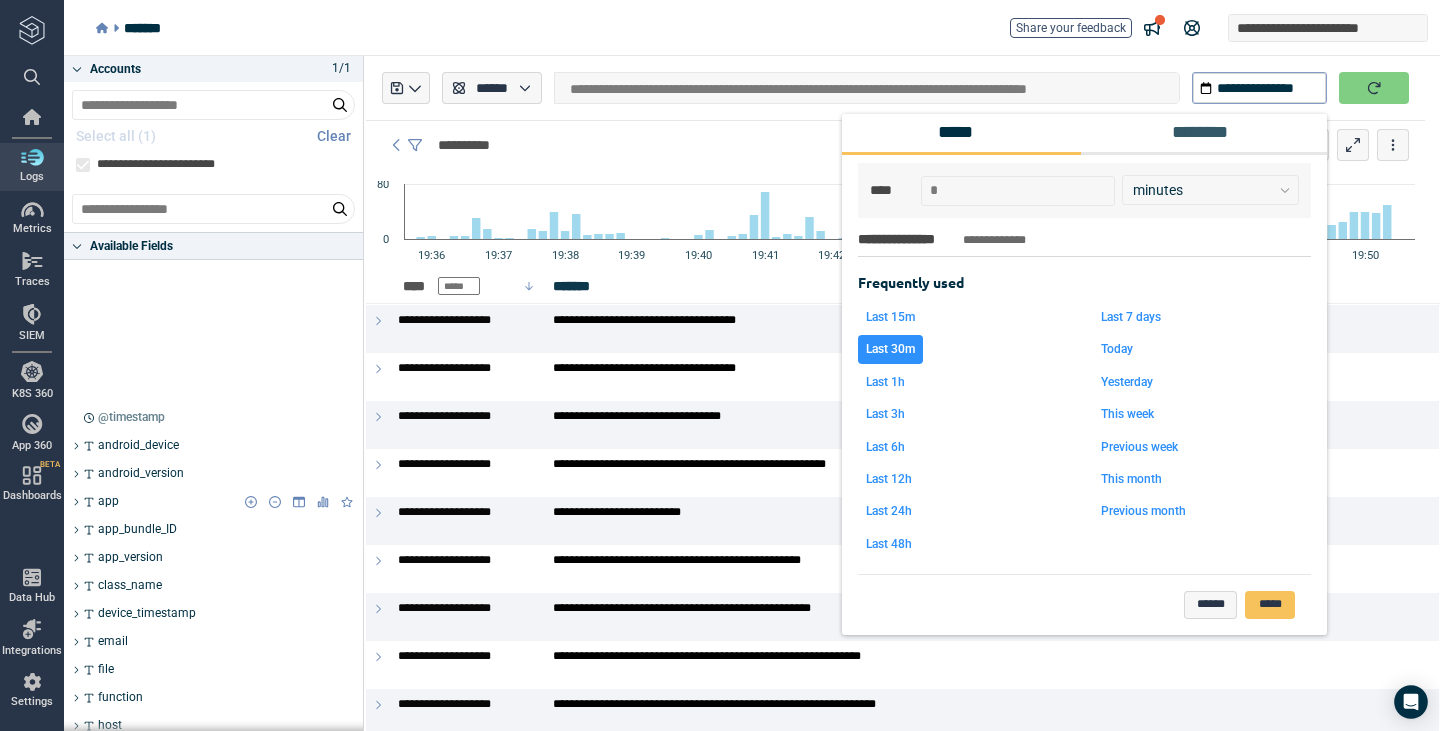 scroll, scrollTop: 314, scrollLeft: 0, axis: vertical 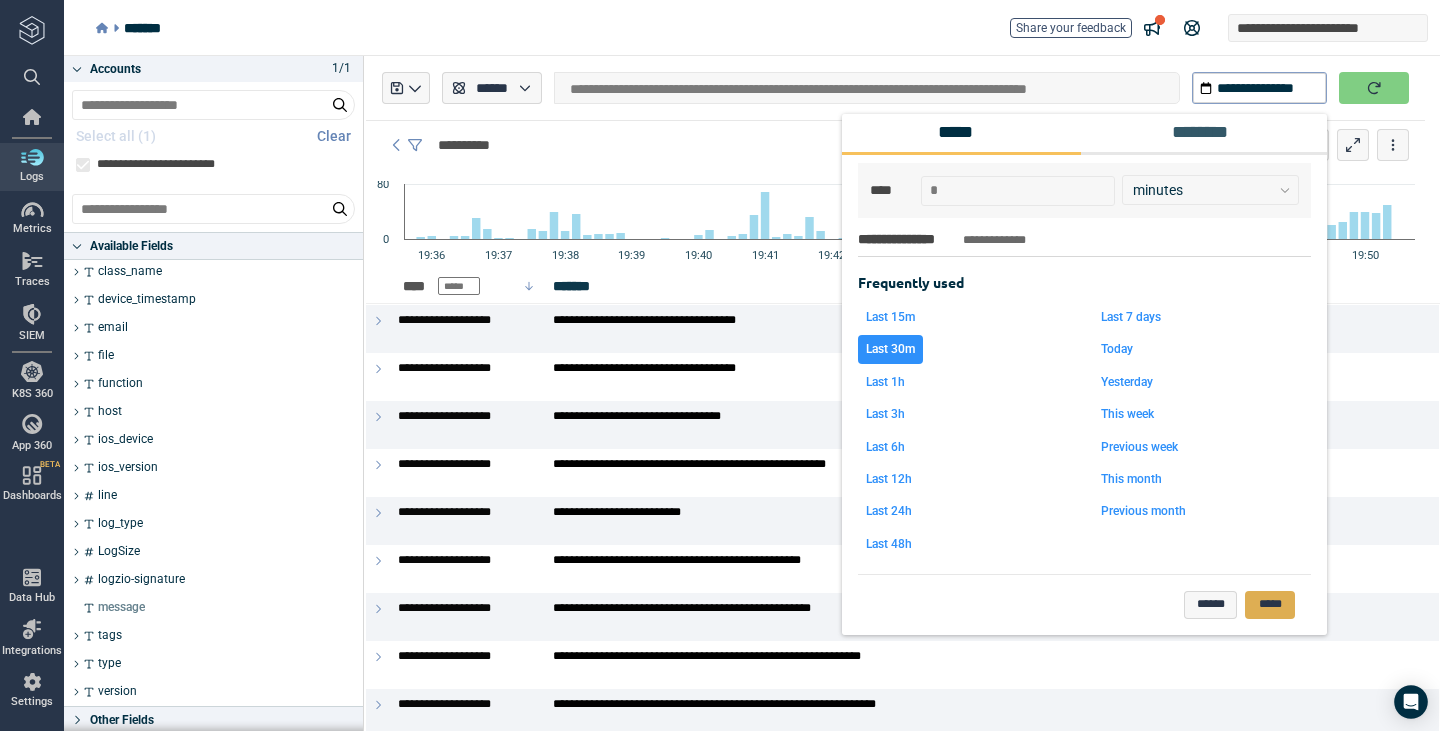 click on "*****" at bounding box center (1270, 605) 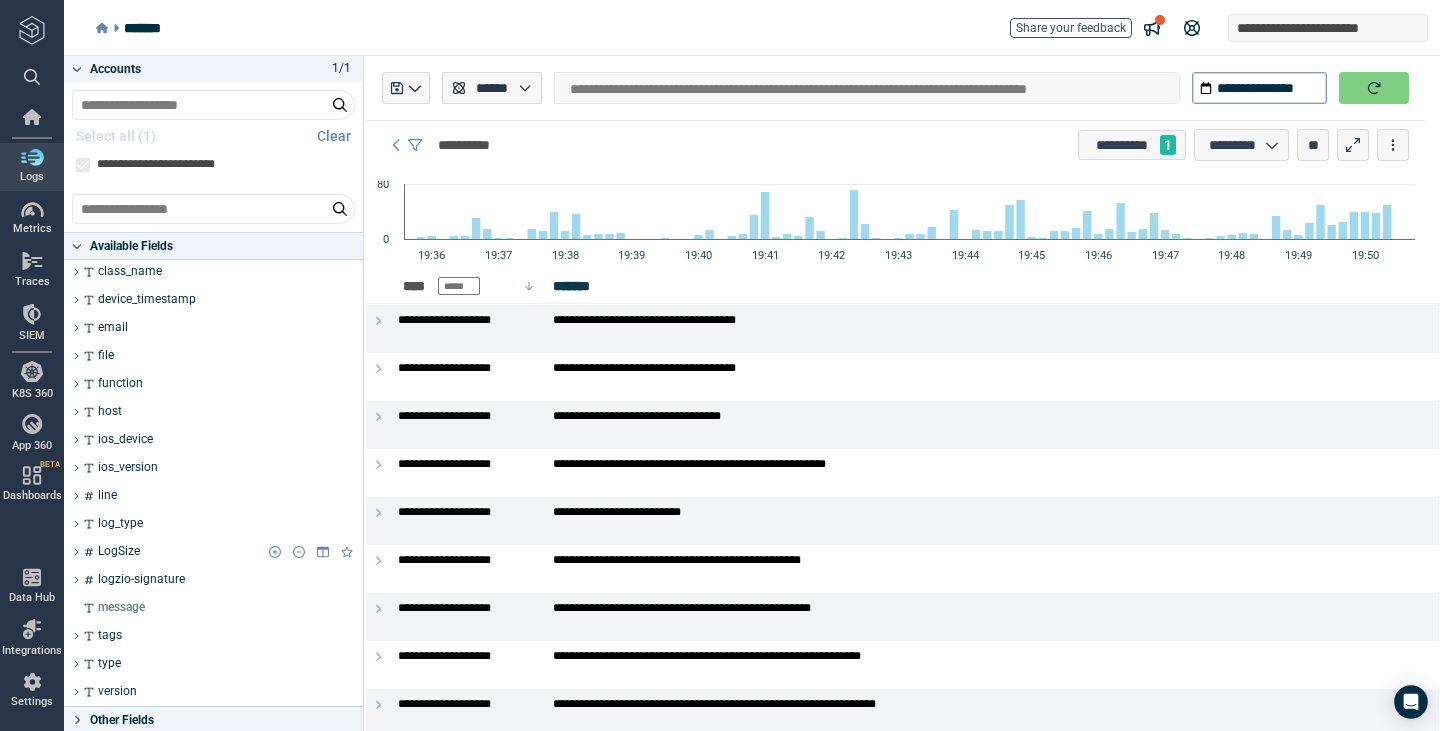 scroll, scrollTop: 318, scrollLeft: 0, axis: vertical 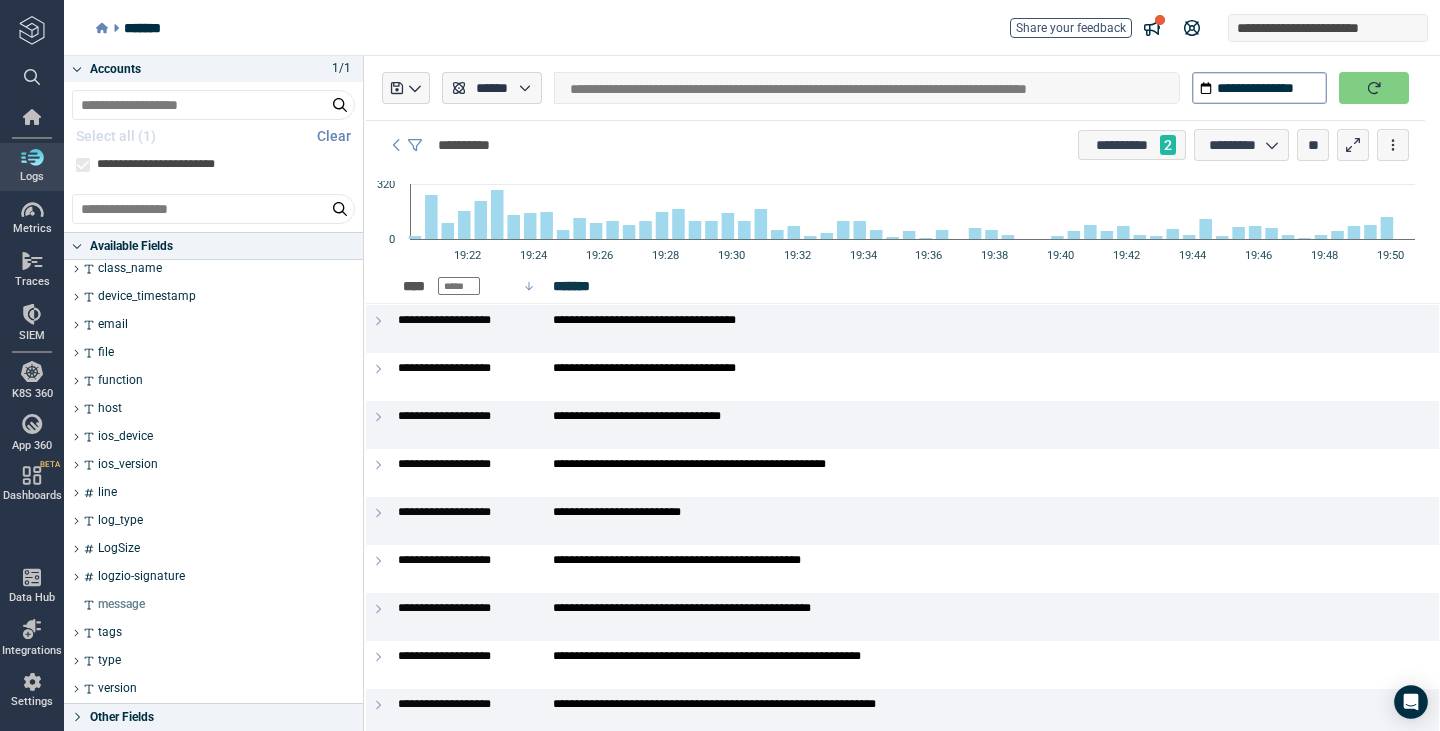 type on "*" 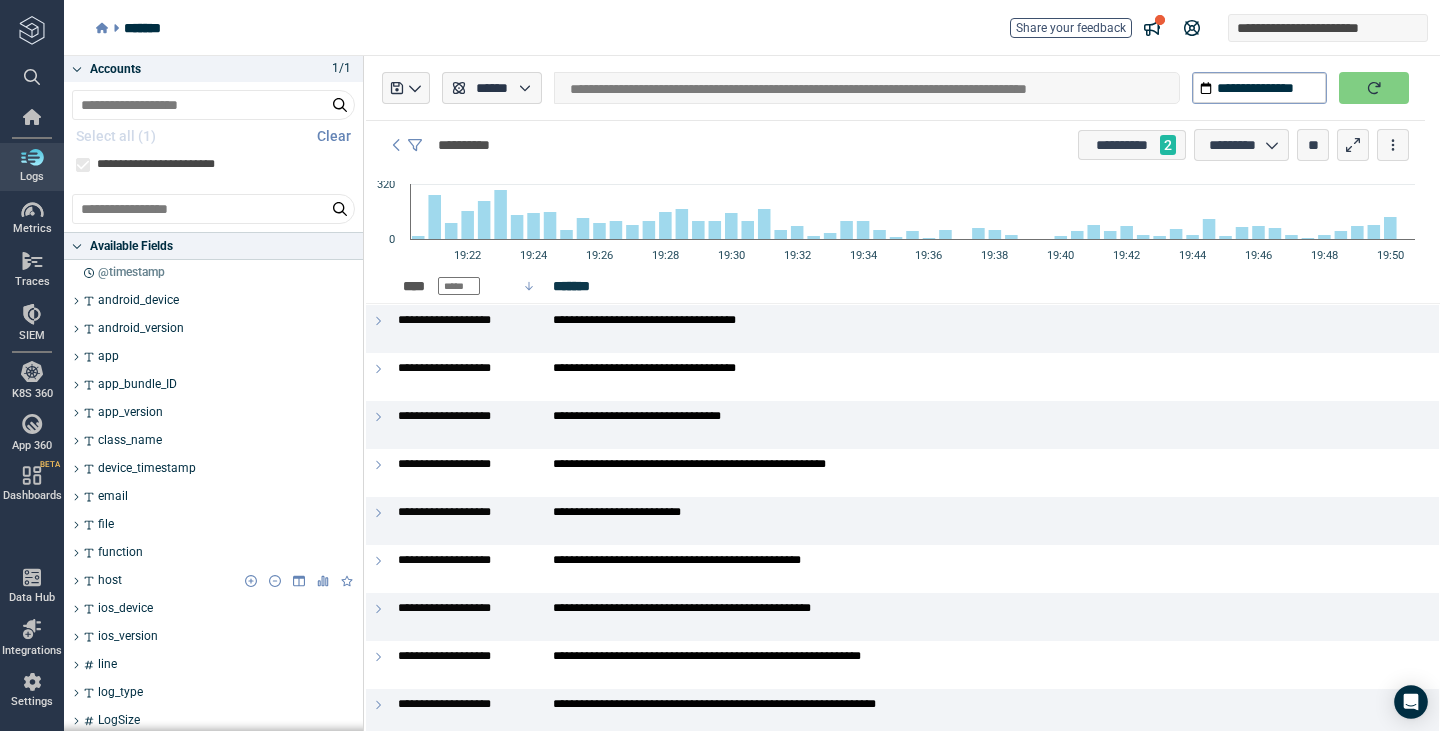 scroll, scrollTop: 146, scrollLeft: 0, axis: vertical 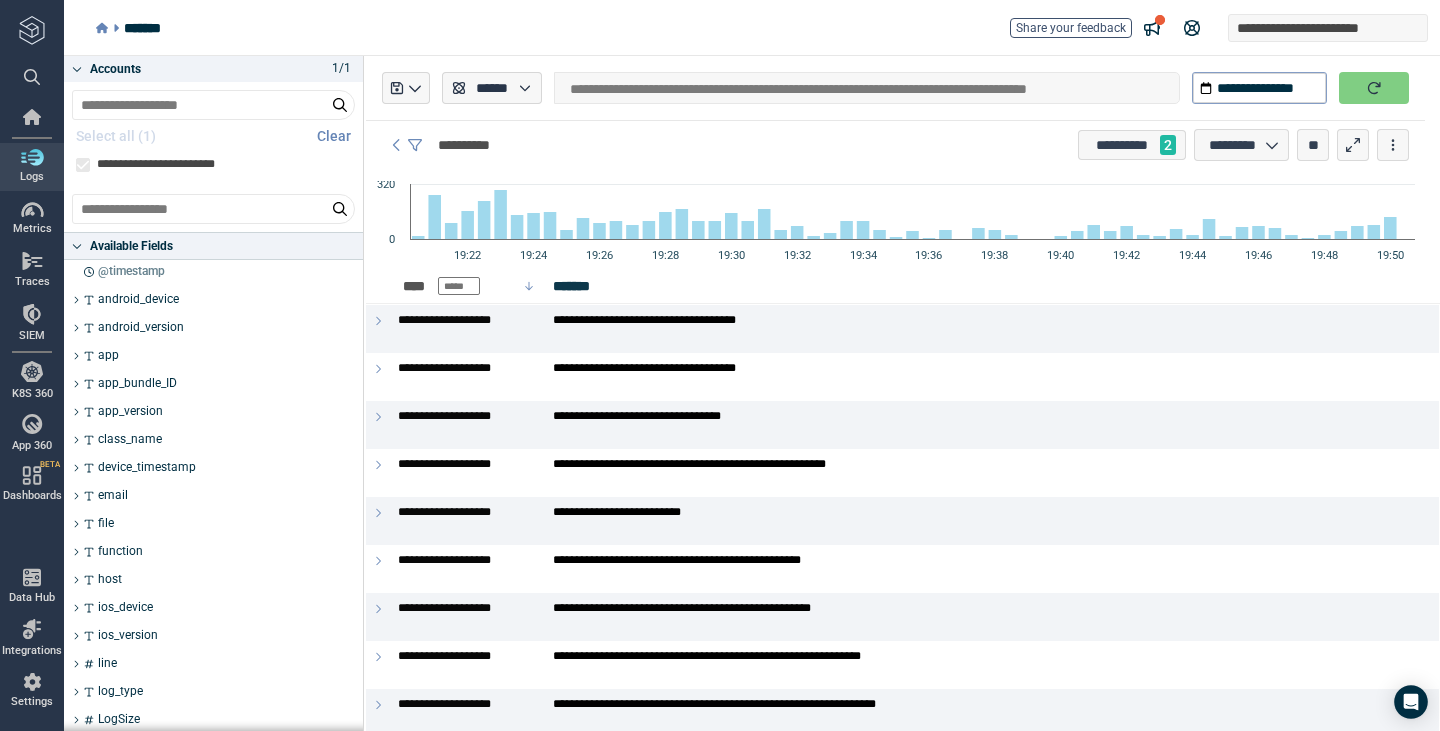 click on "email" at bounding box center [213, 496] 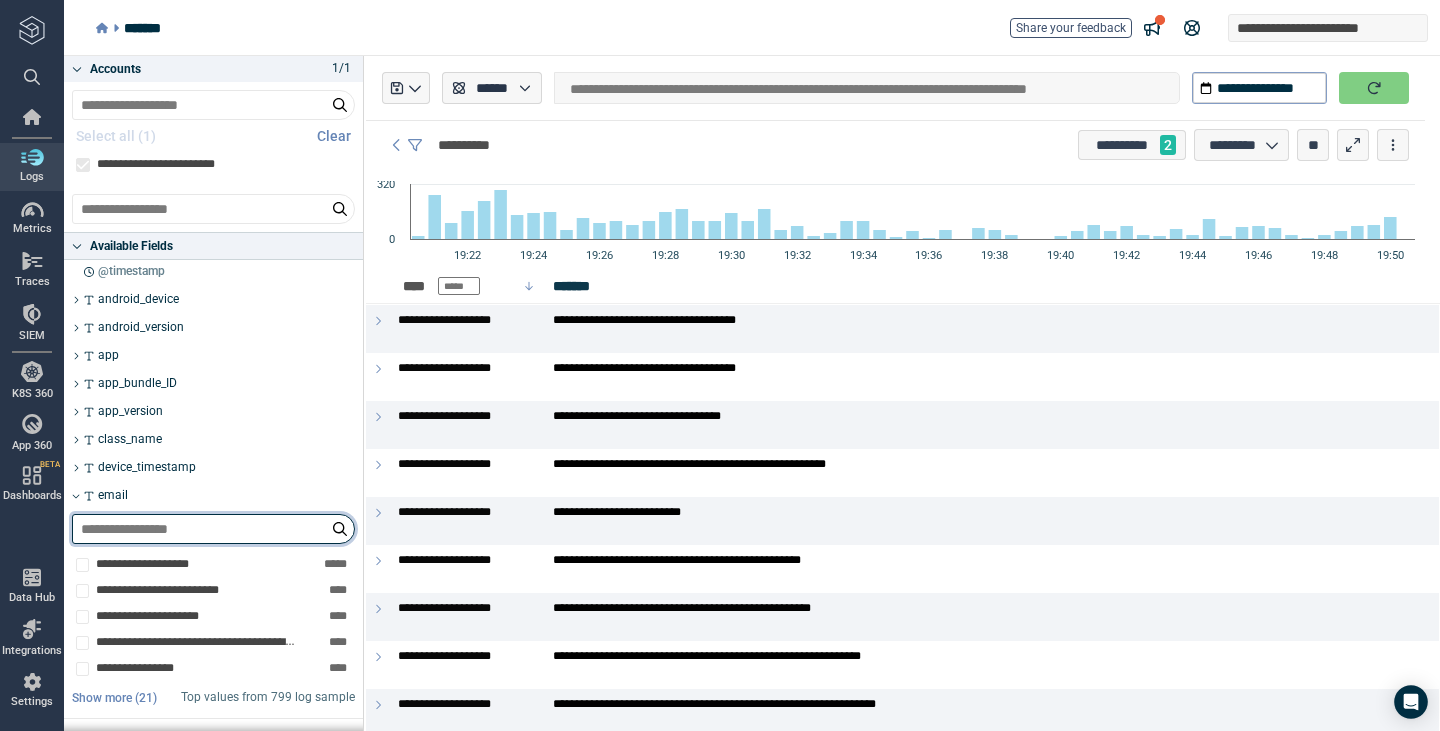 click at bounding box center [213, 529] 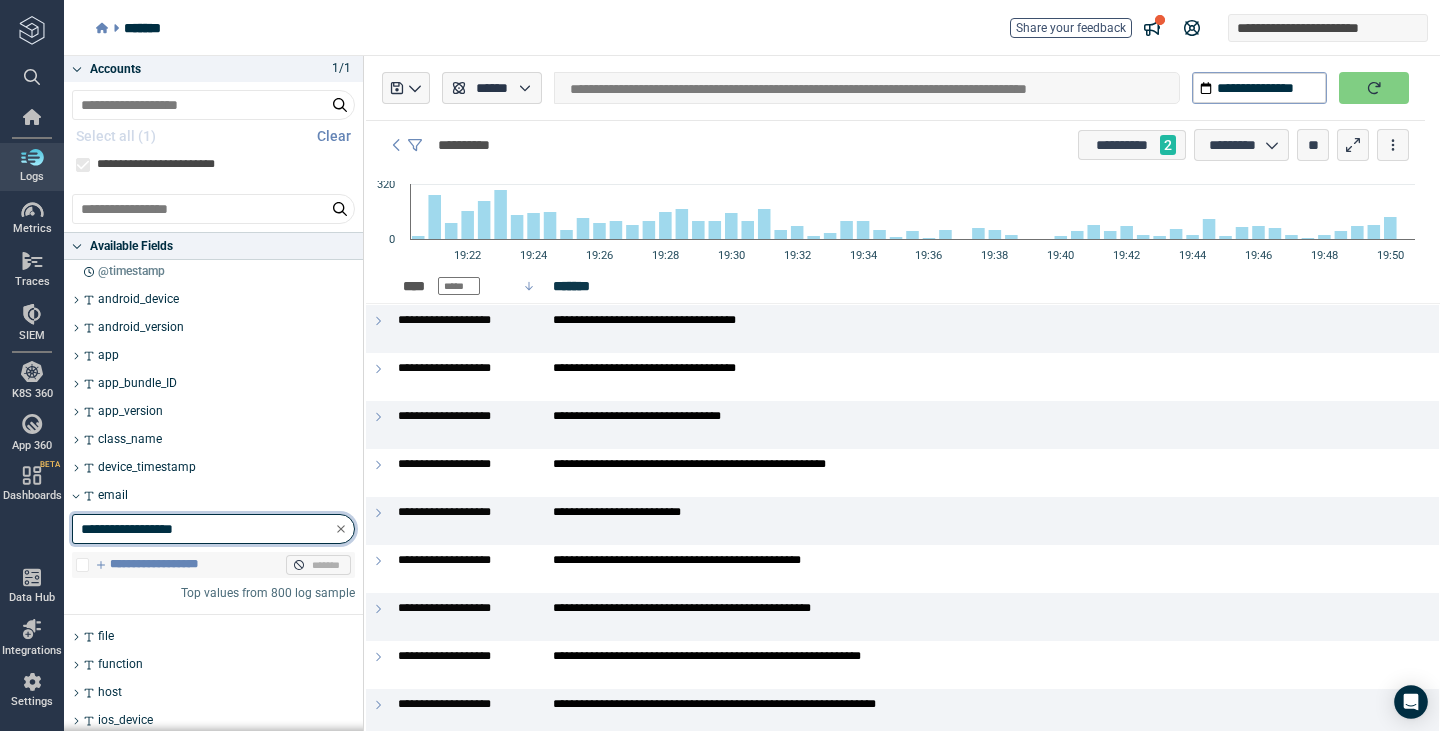 type on "**********" 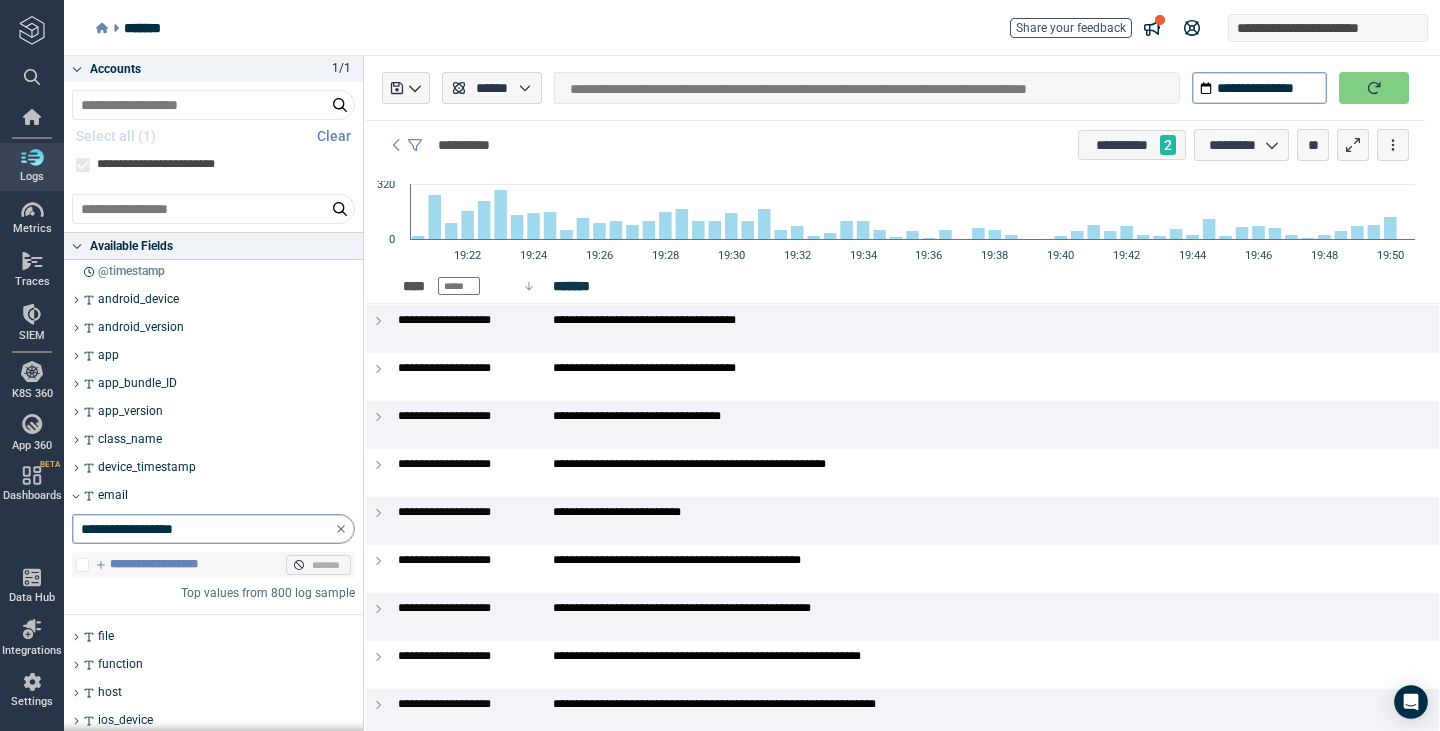 click on "**********" at bounding box center [223, 565] 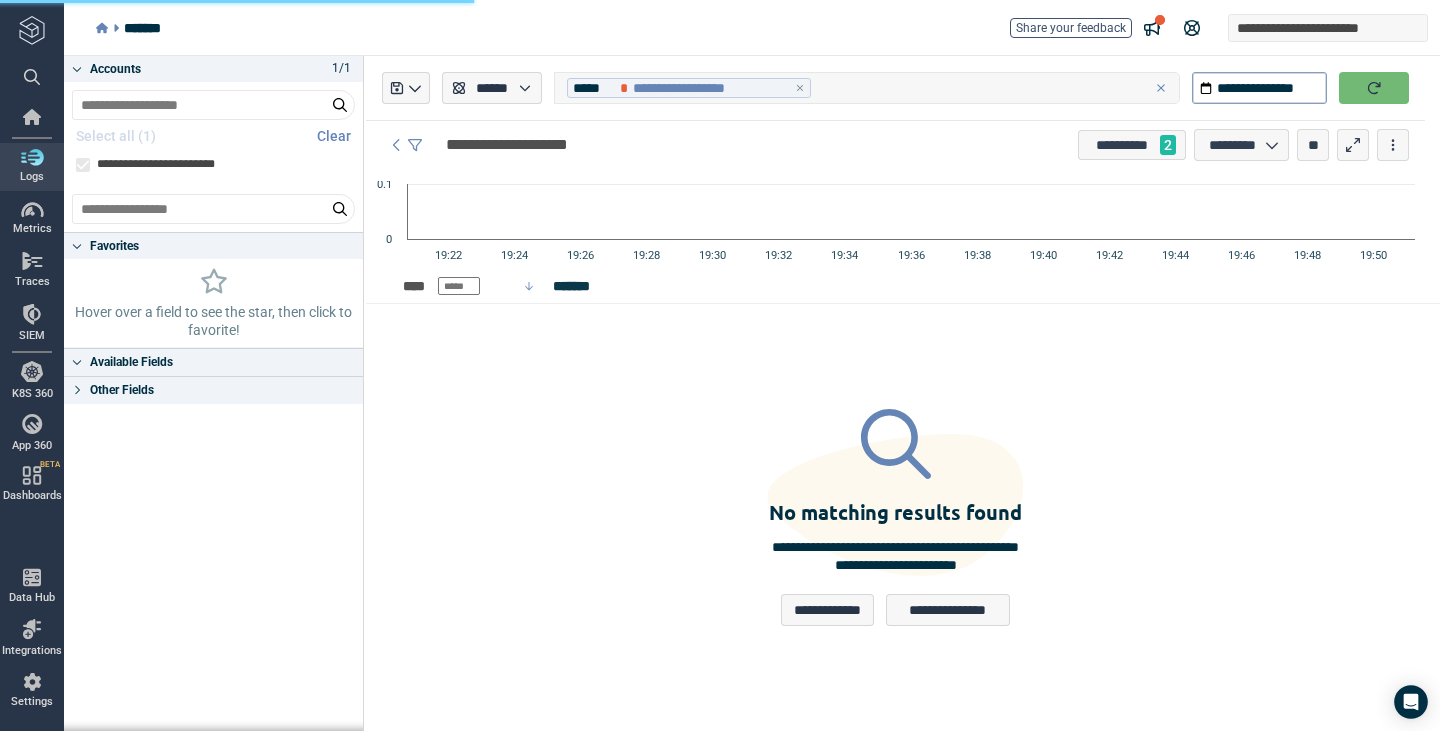 scroll, scrollTop: 0, scrollLeft: 0, axis: both 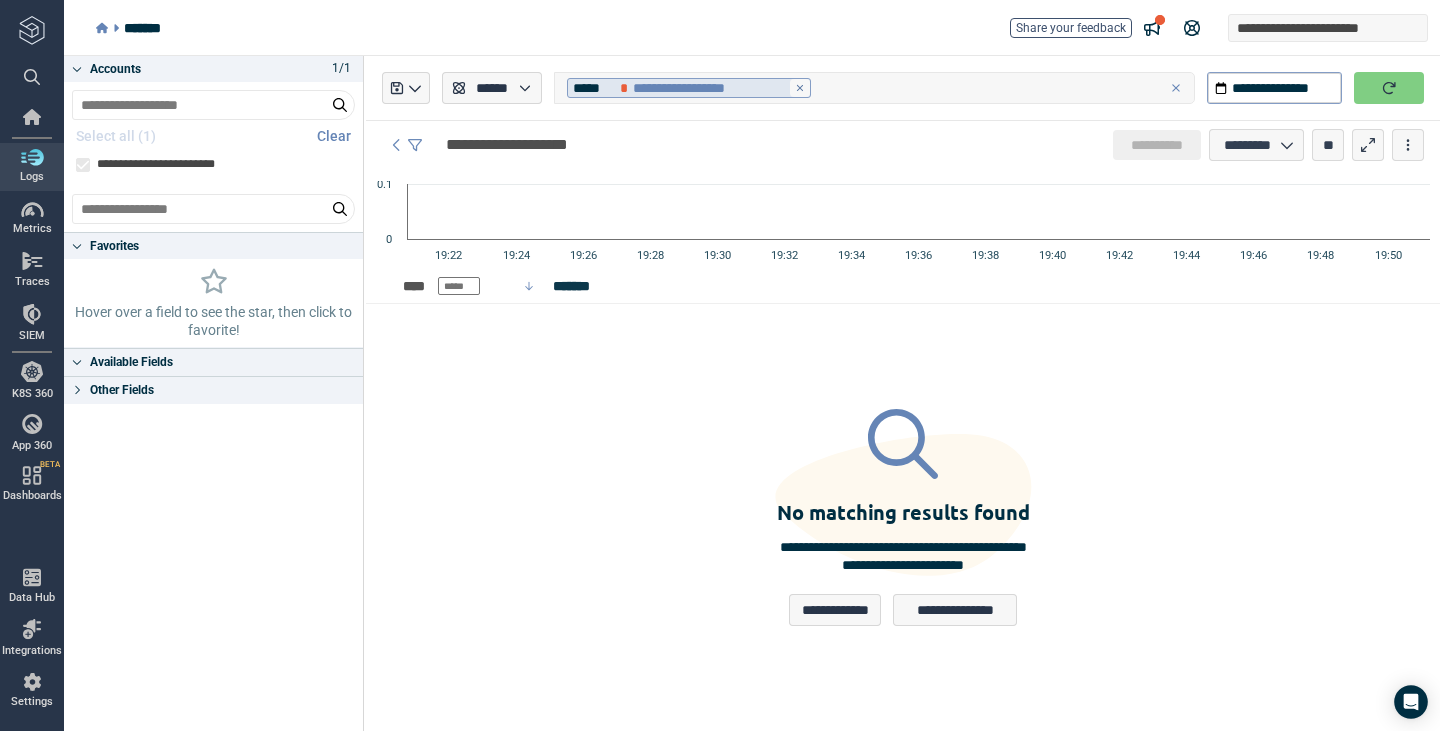 click 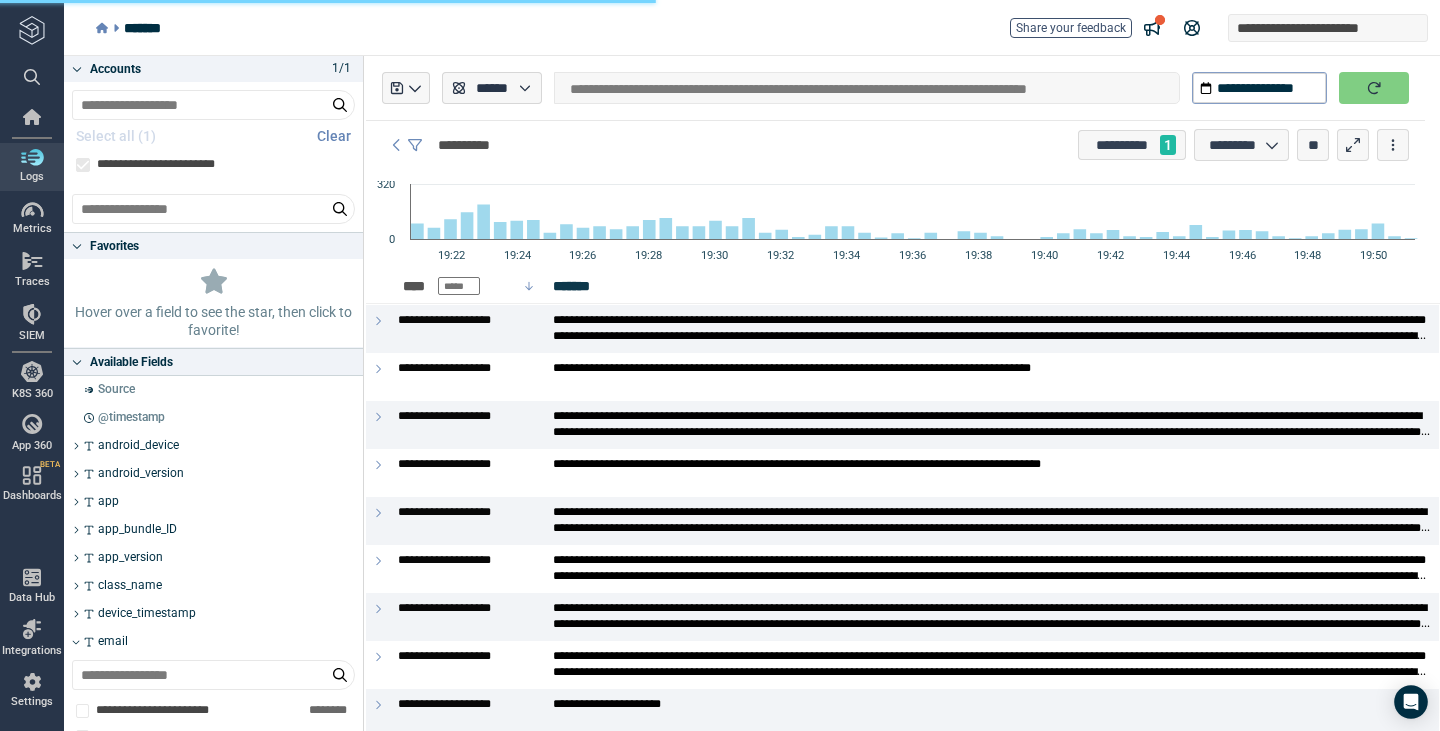 type on "*" 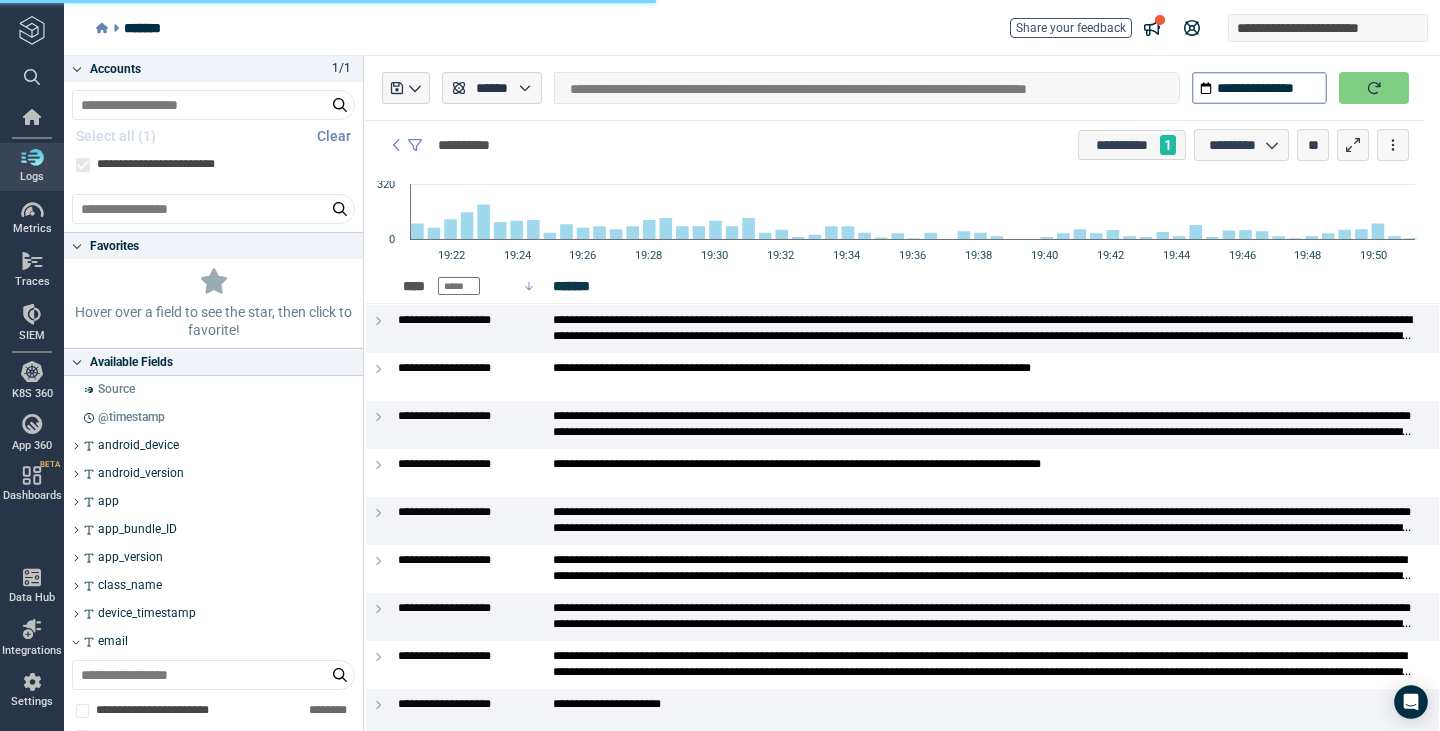 click on "**********" at bounding box center [867, 88] 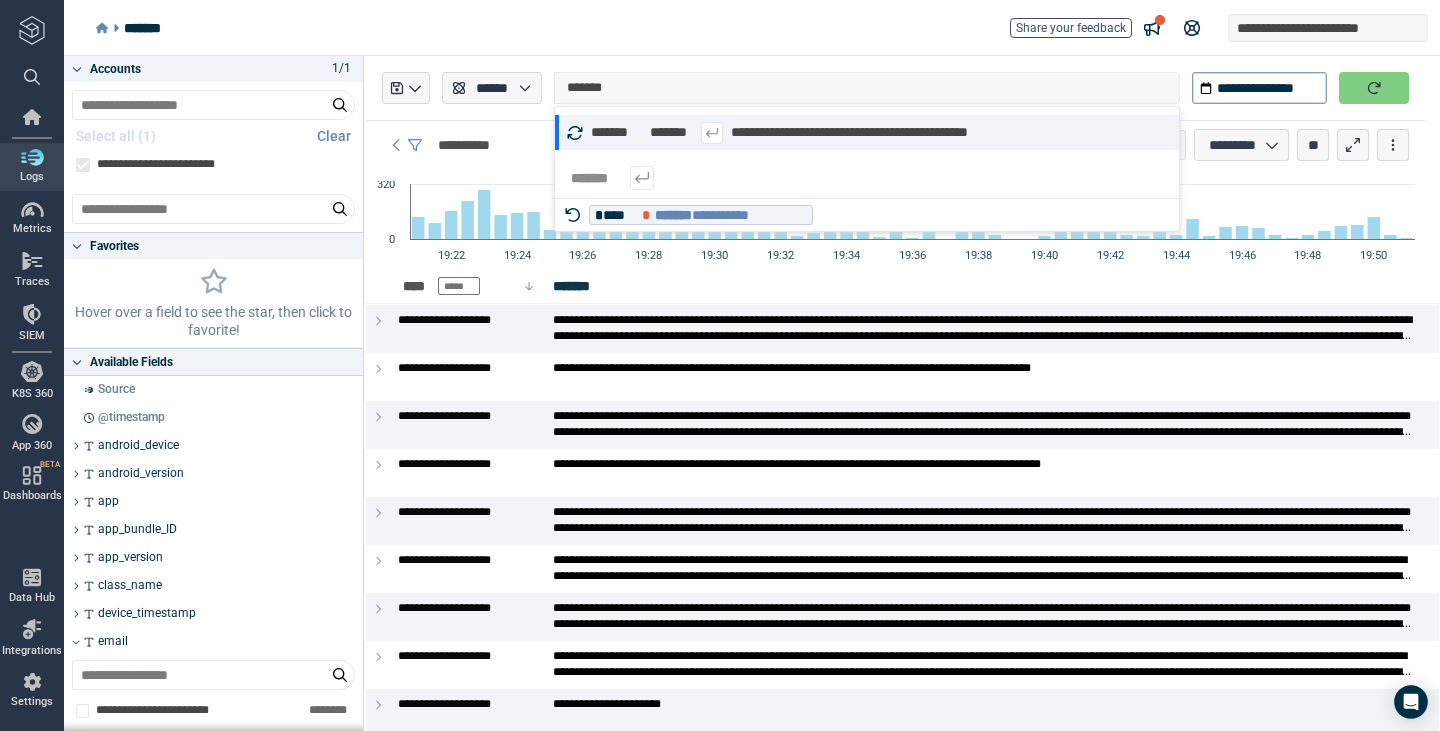 type on "********" 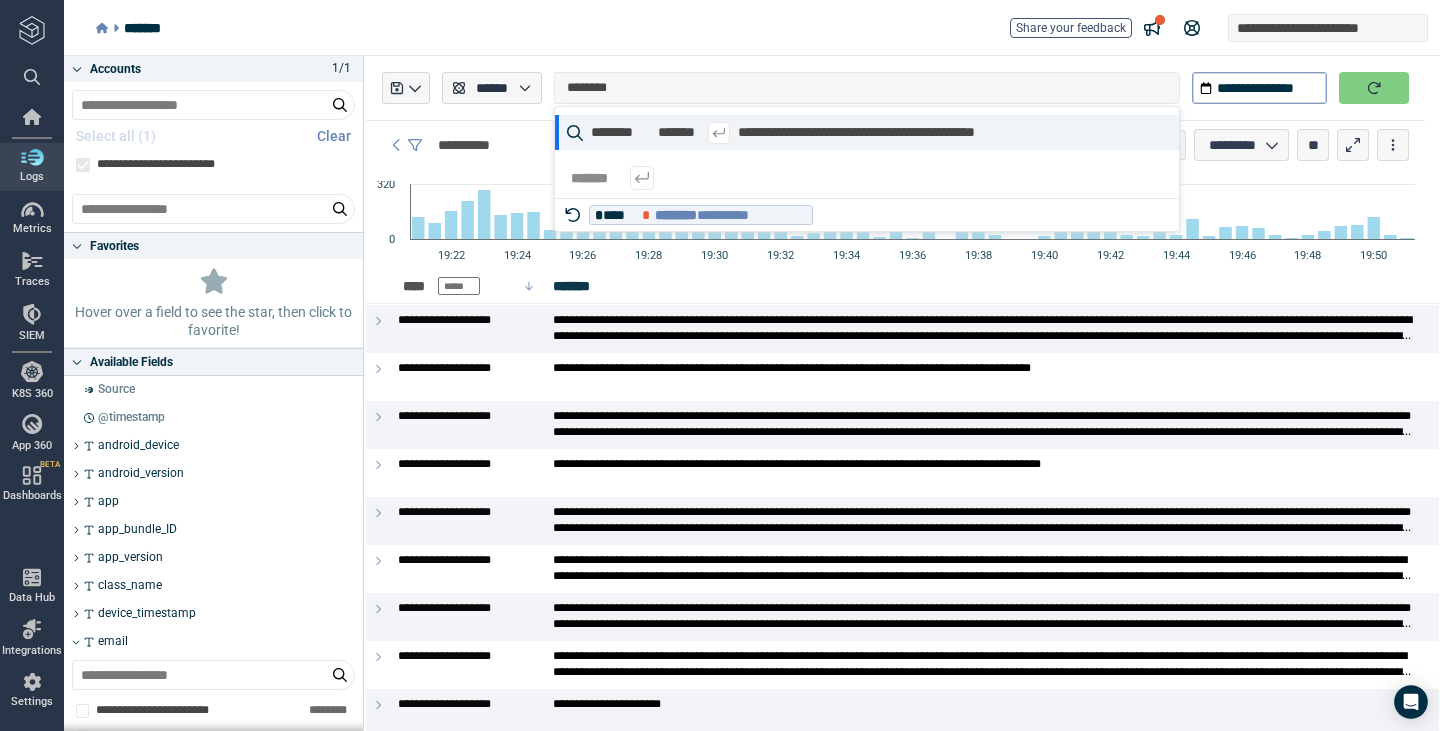 type 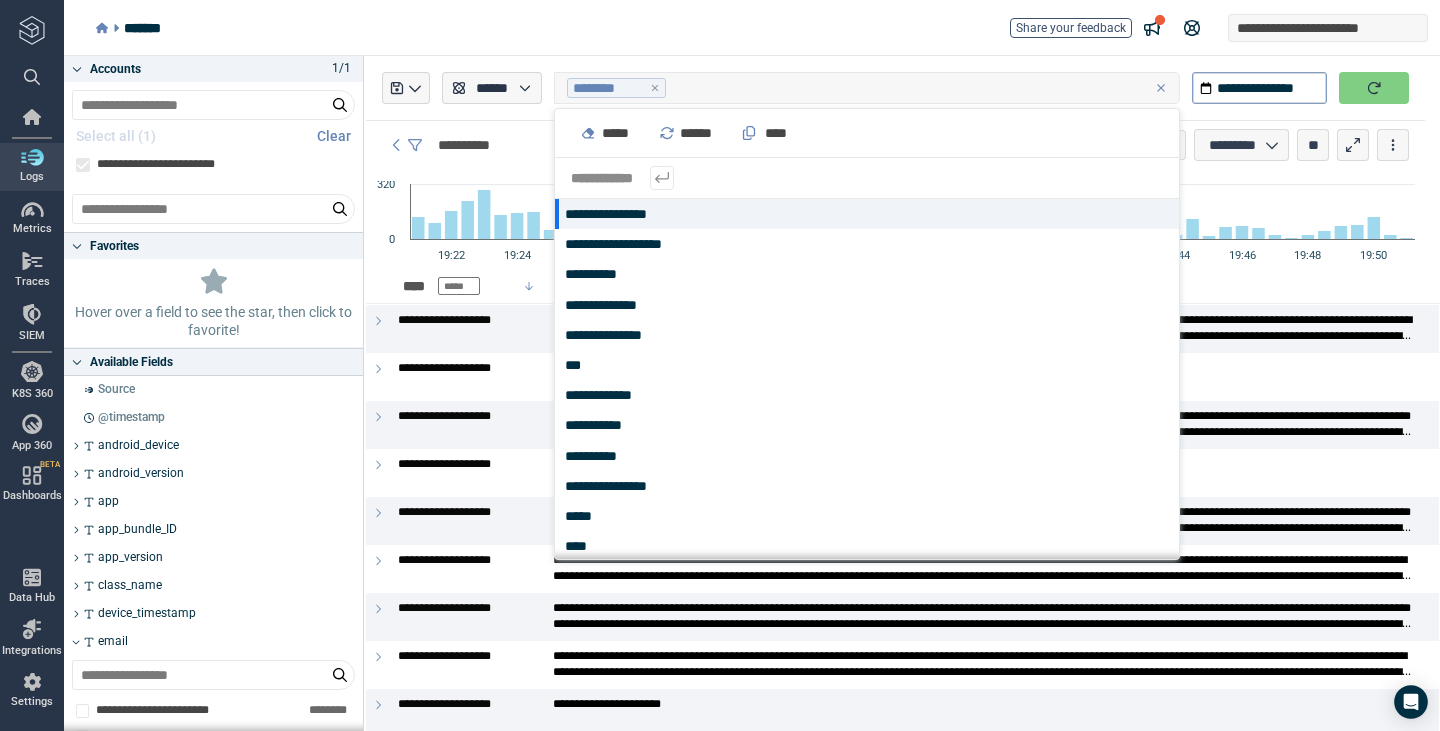 click on "**********" at bounding box center (762, 28) 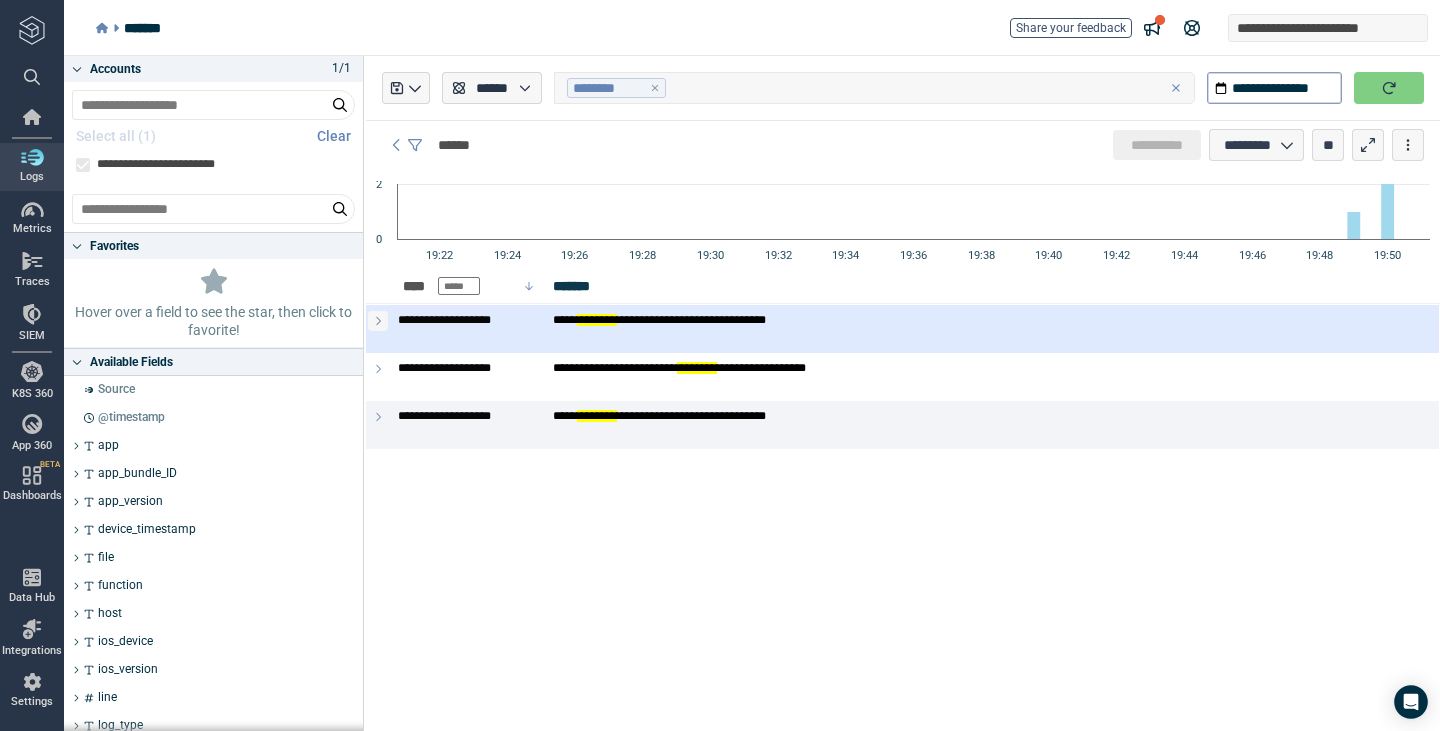 click at bounding box center [378, 321] 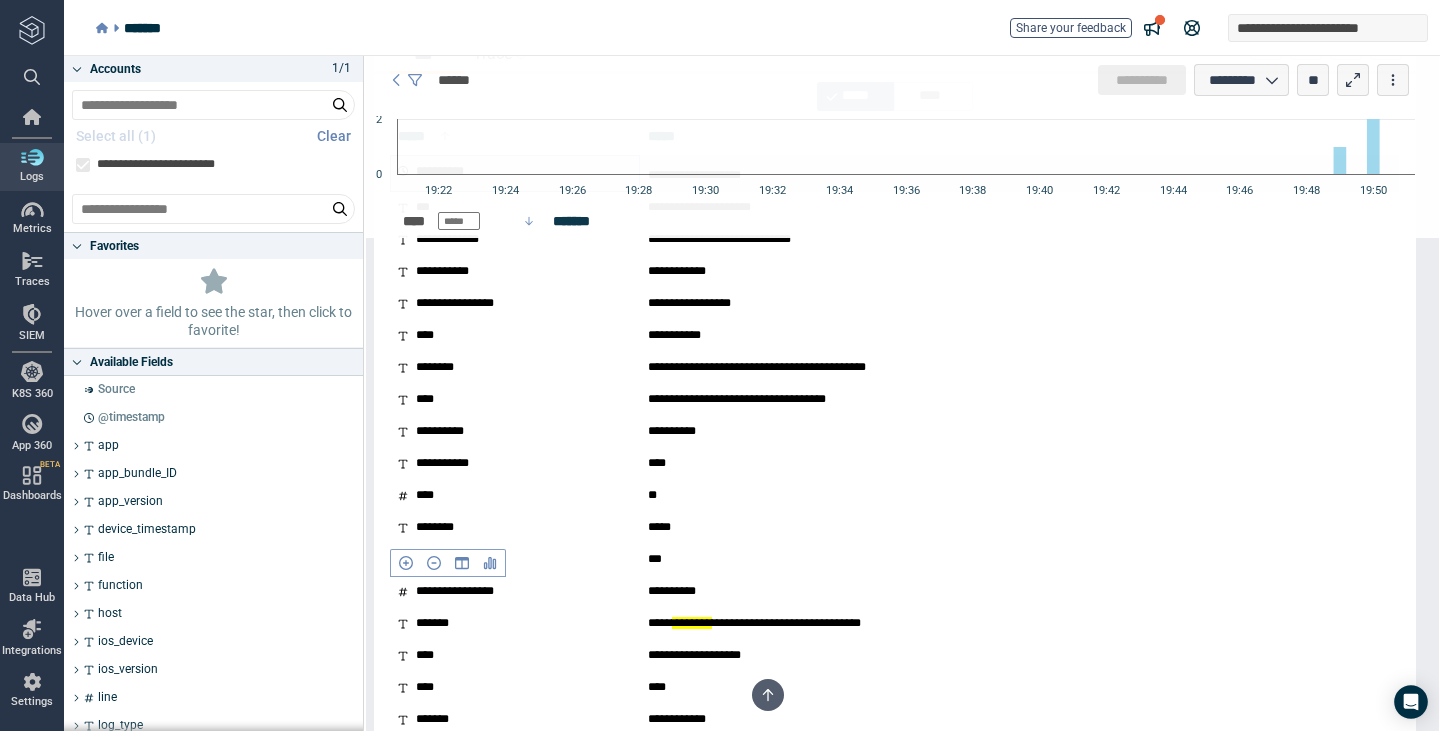scroll, scrollTop: 323, scrollLeft: 0, axis: vertical 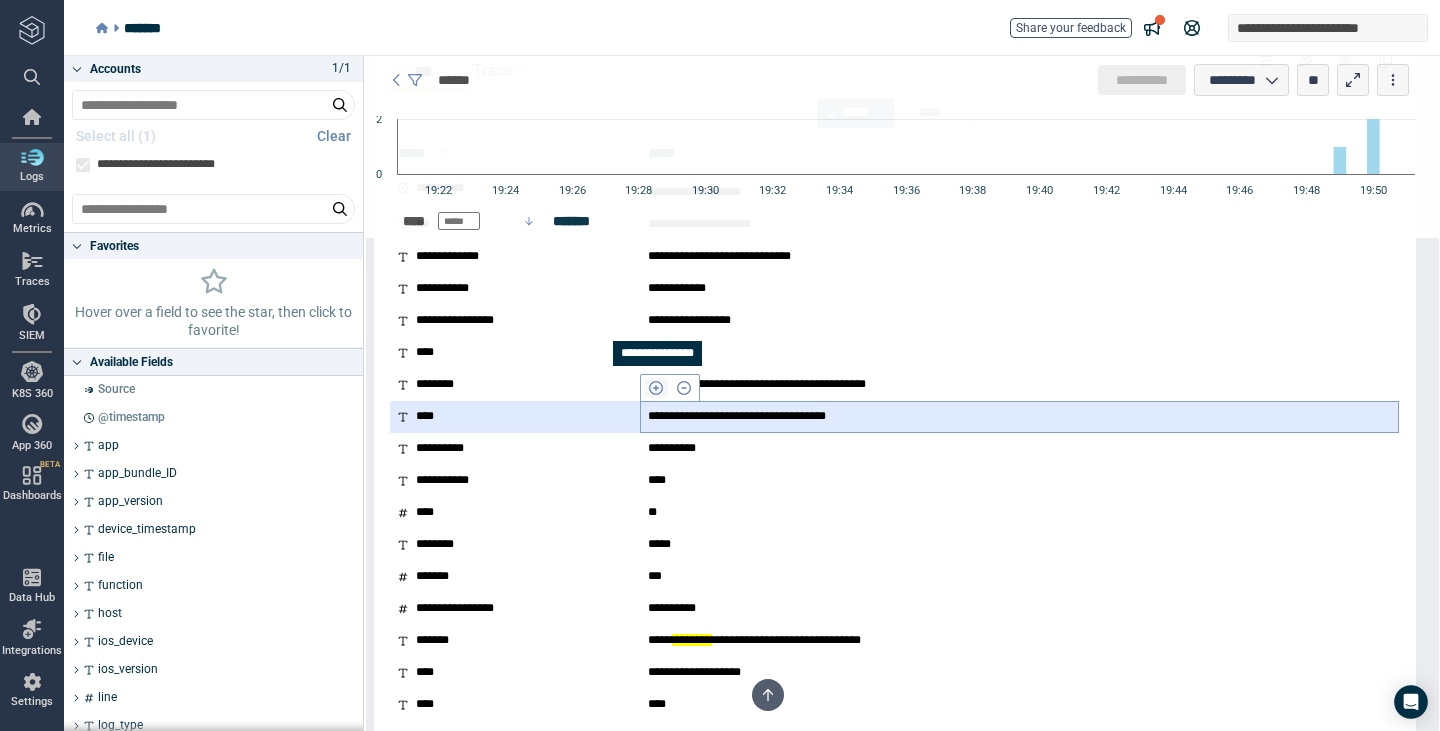 click 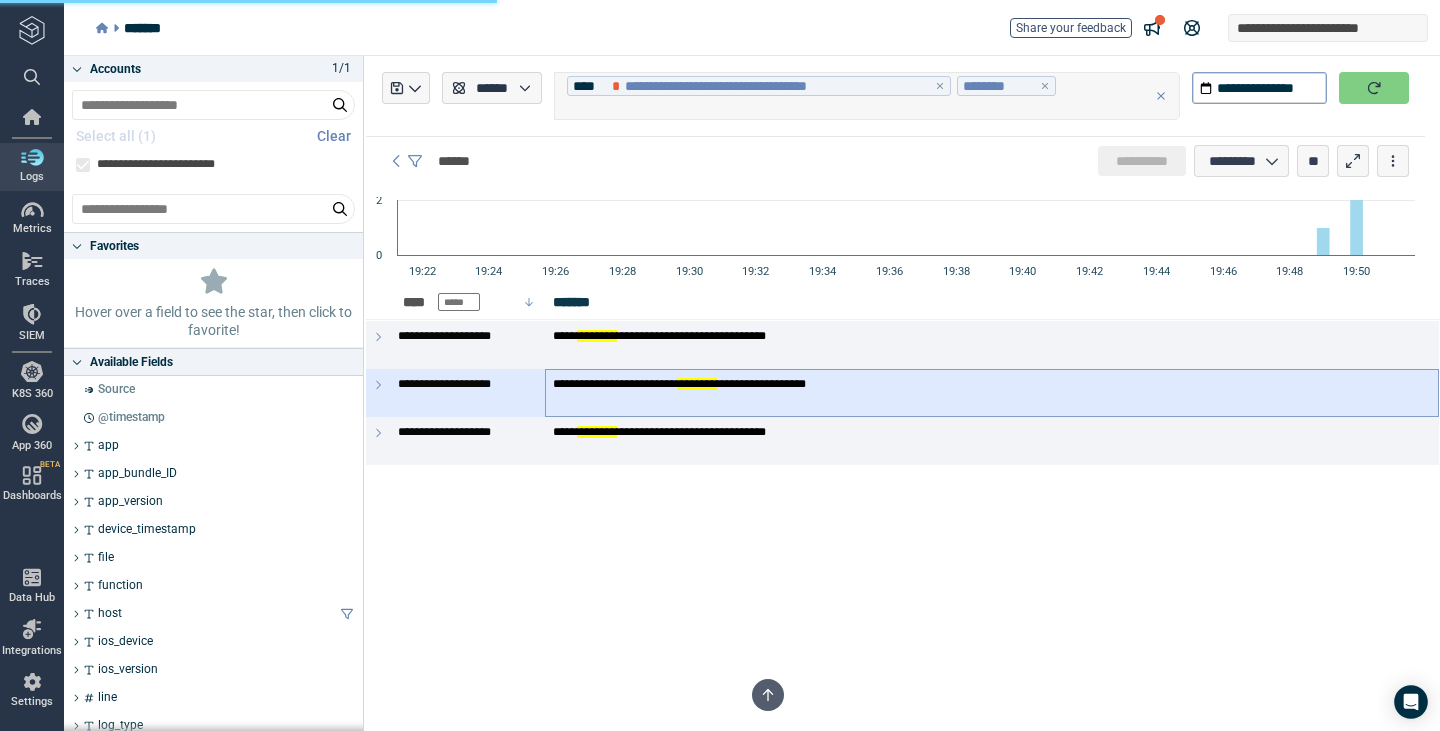 scroll, scrollTop: 0, scrollLeft: 0, axis: both 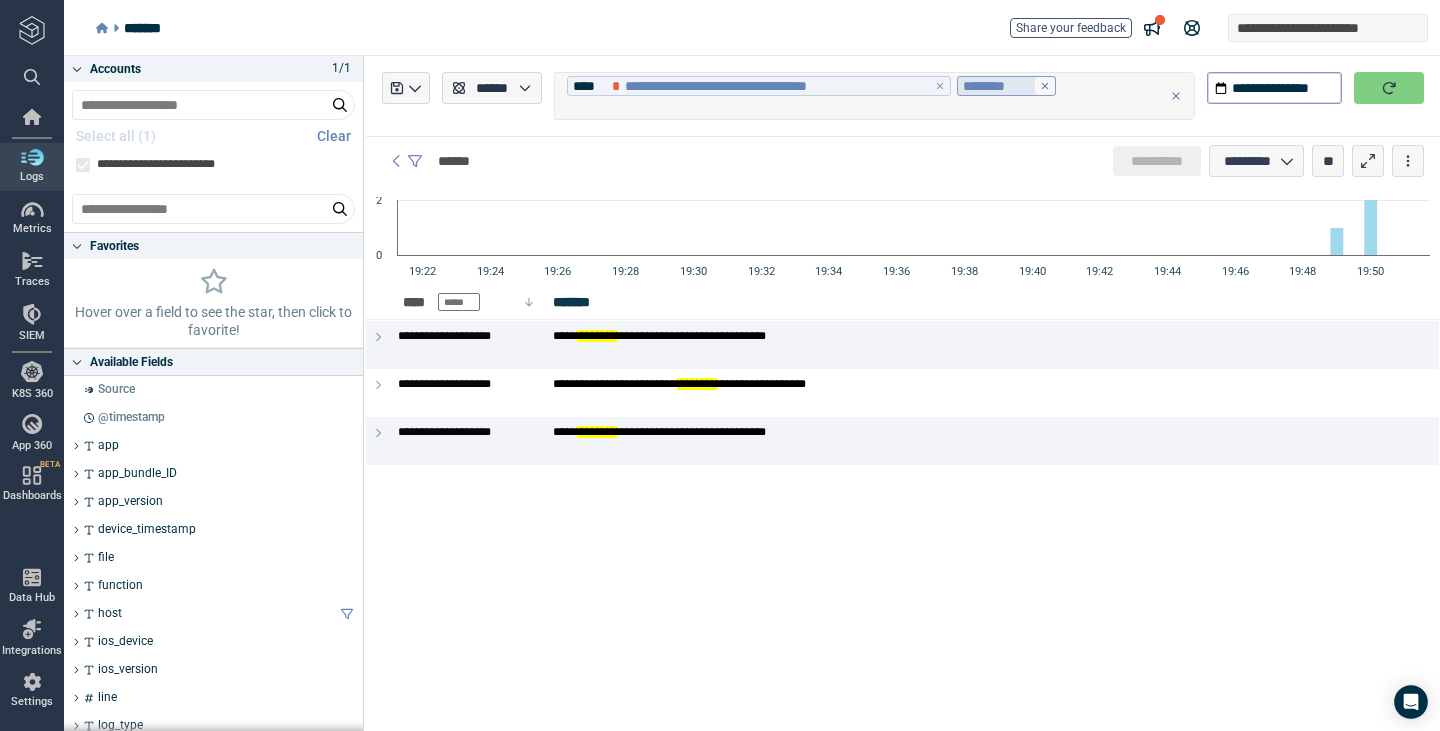 click 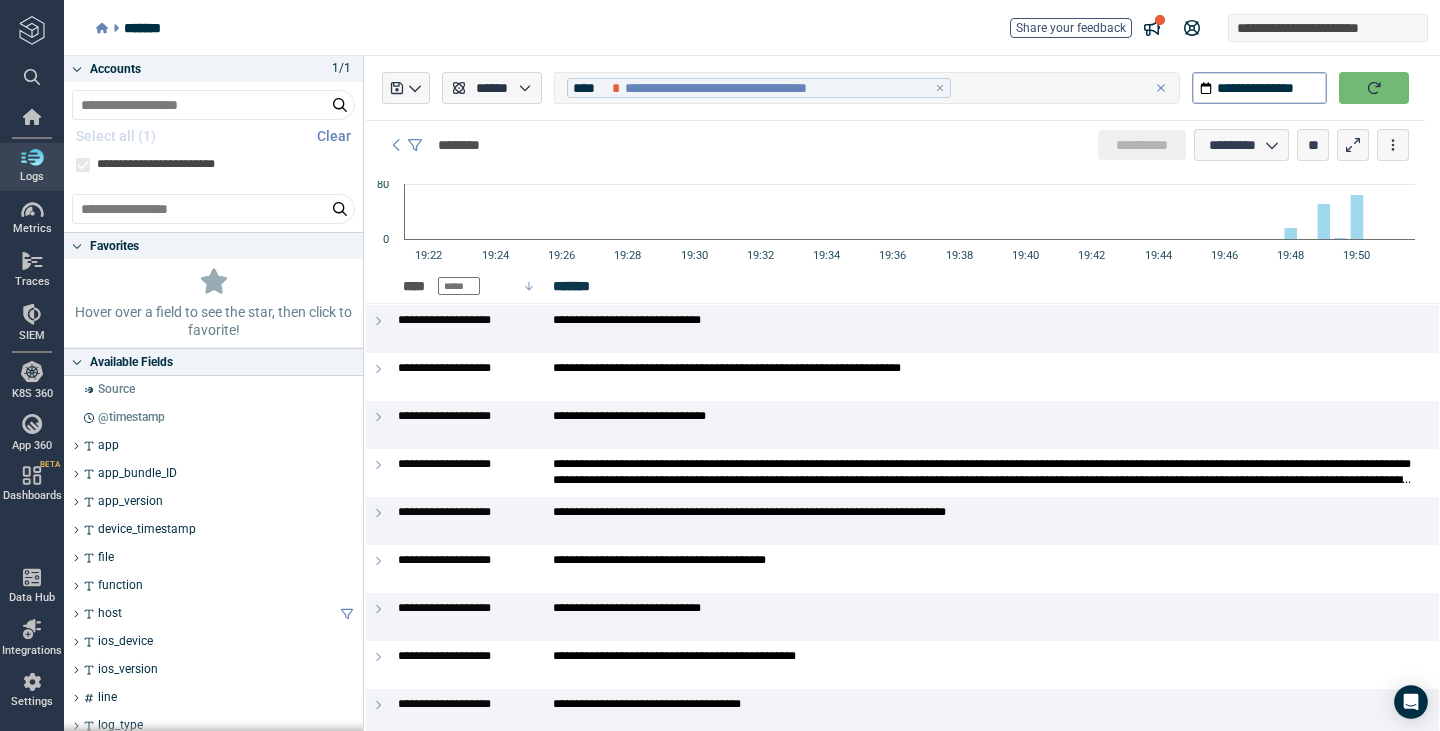 click 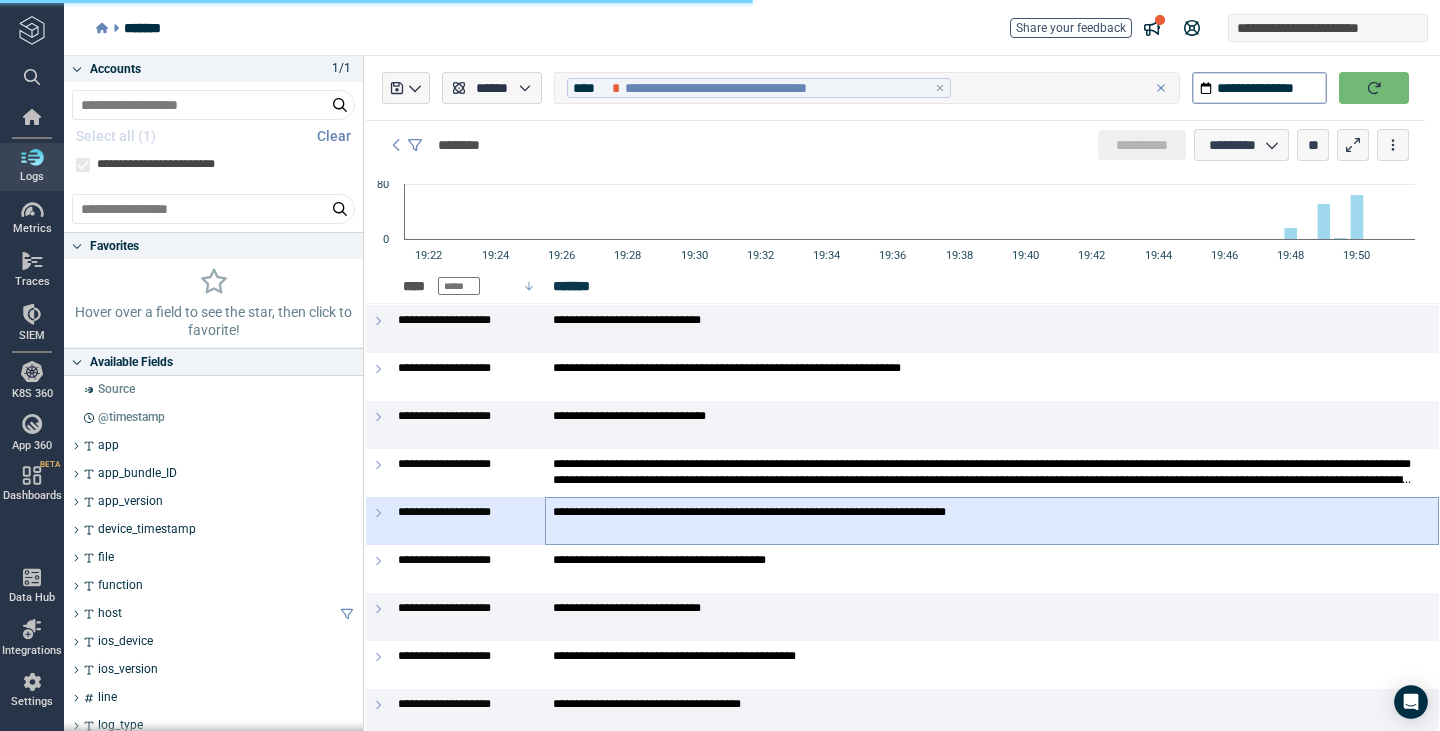 type on "*" 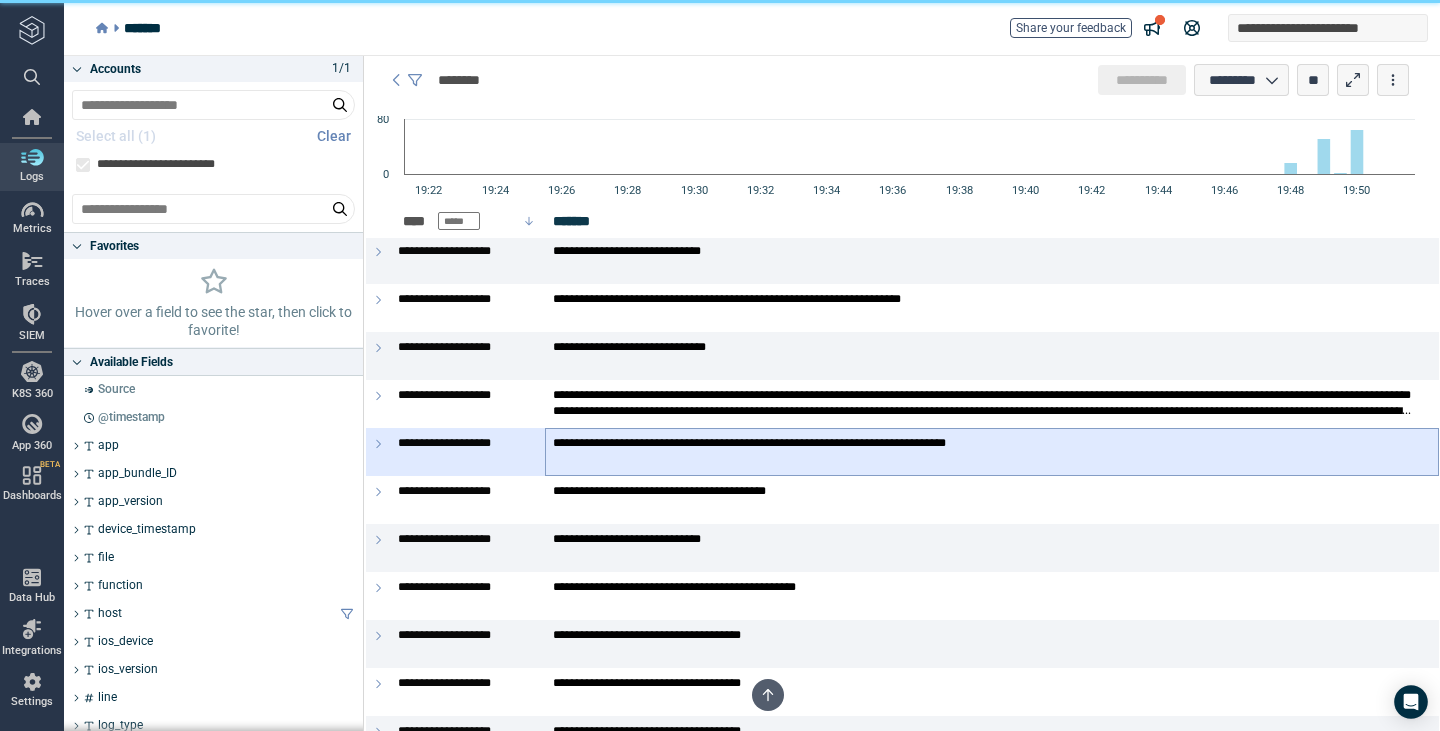 scroll, scrollTop: 72, scrollLeft: 0, axis: vertical 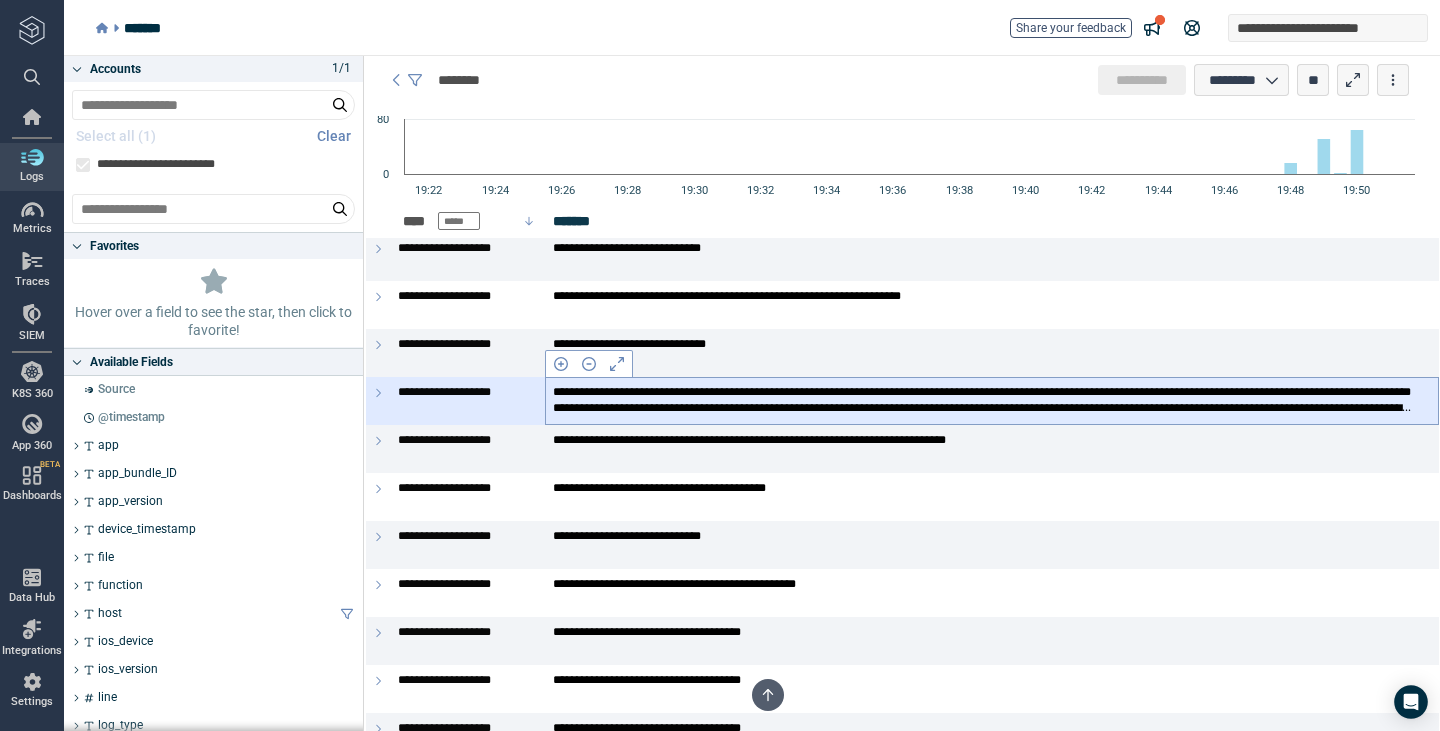 click at bounding box center [984, 400] 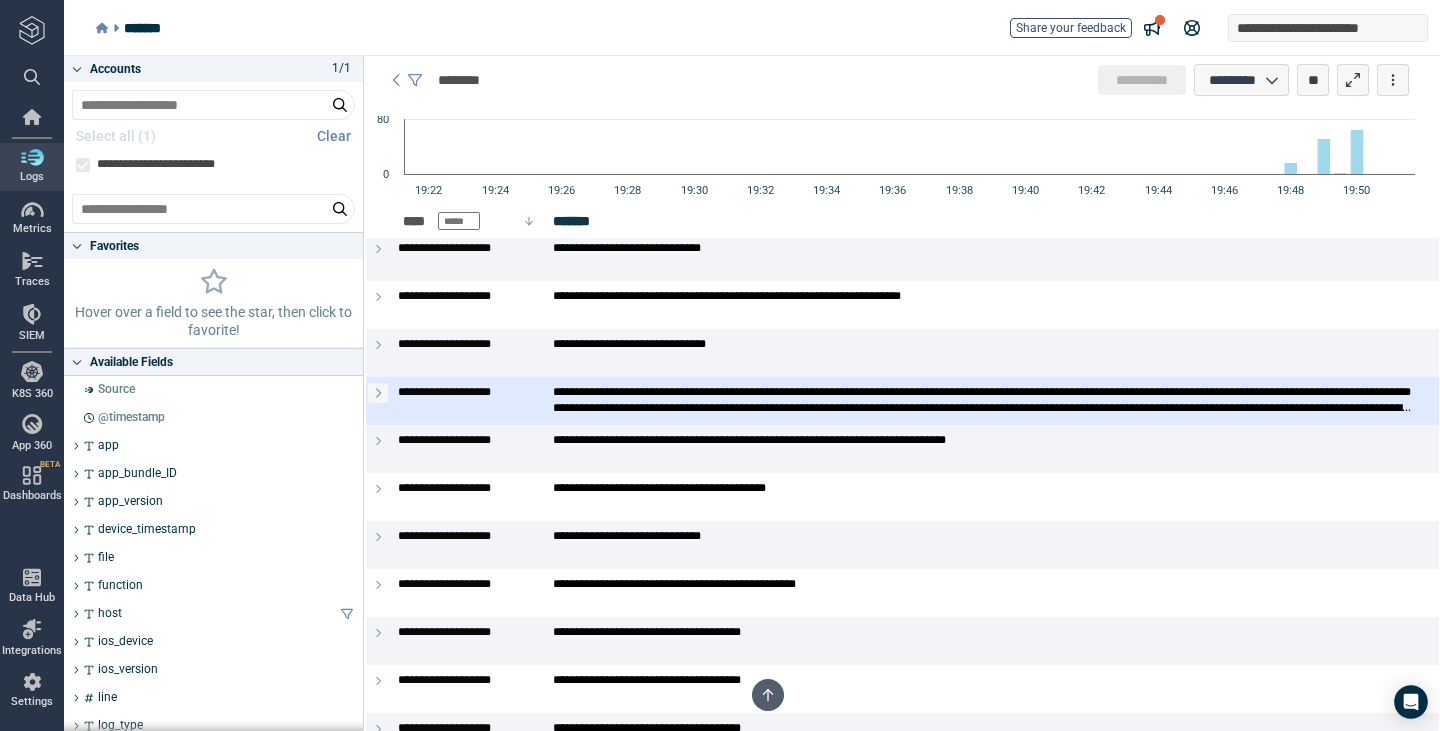 click 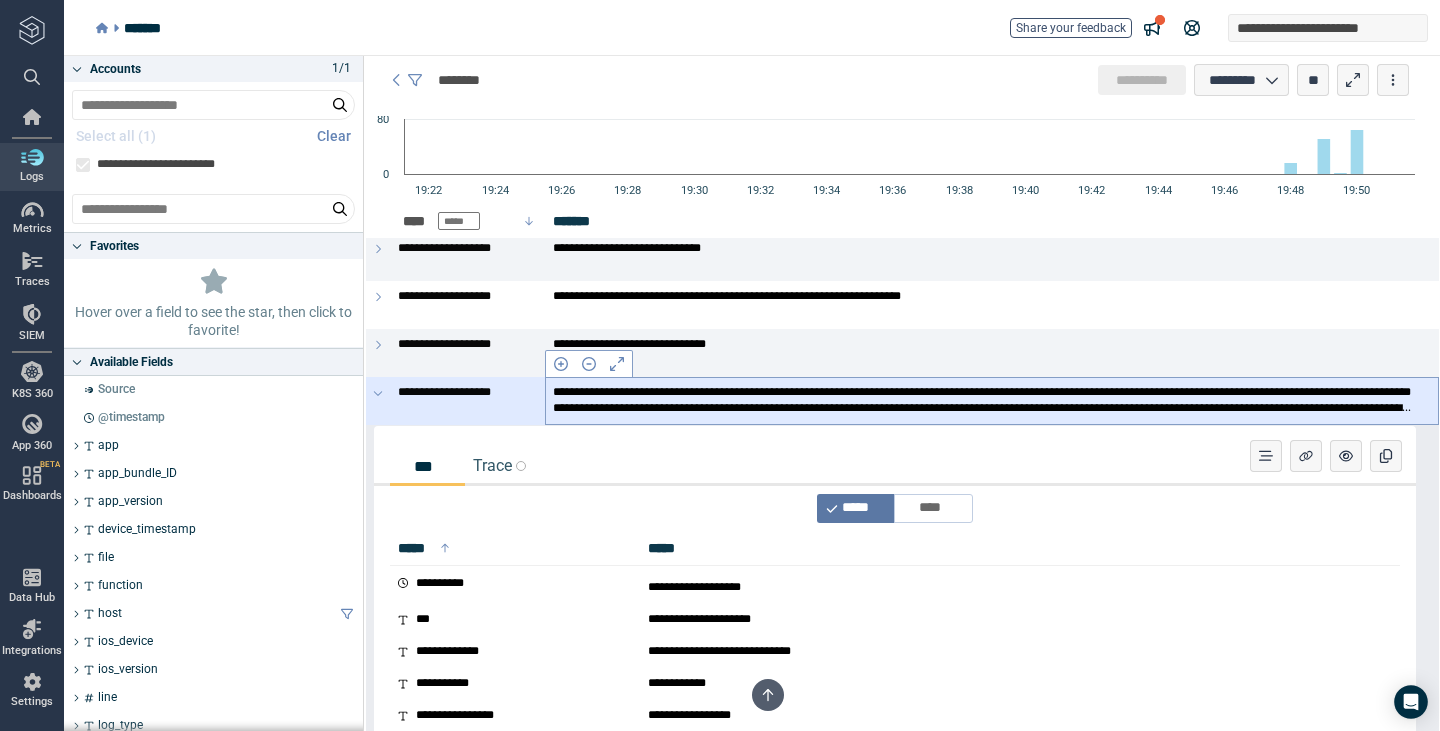 click at bounding box center [984, 400] 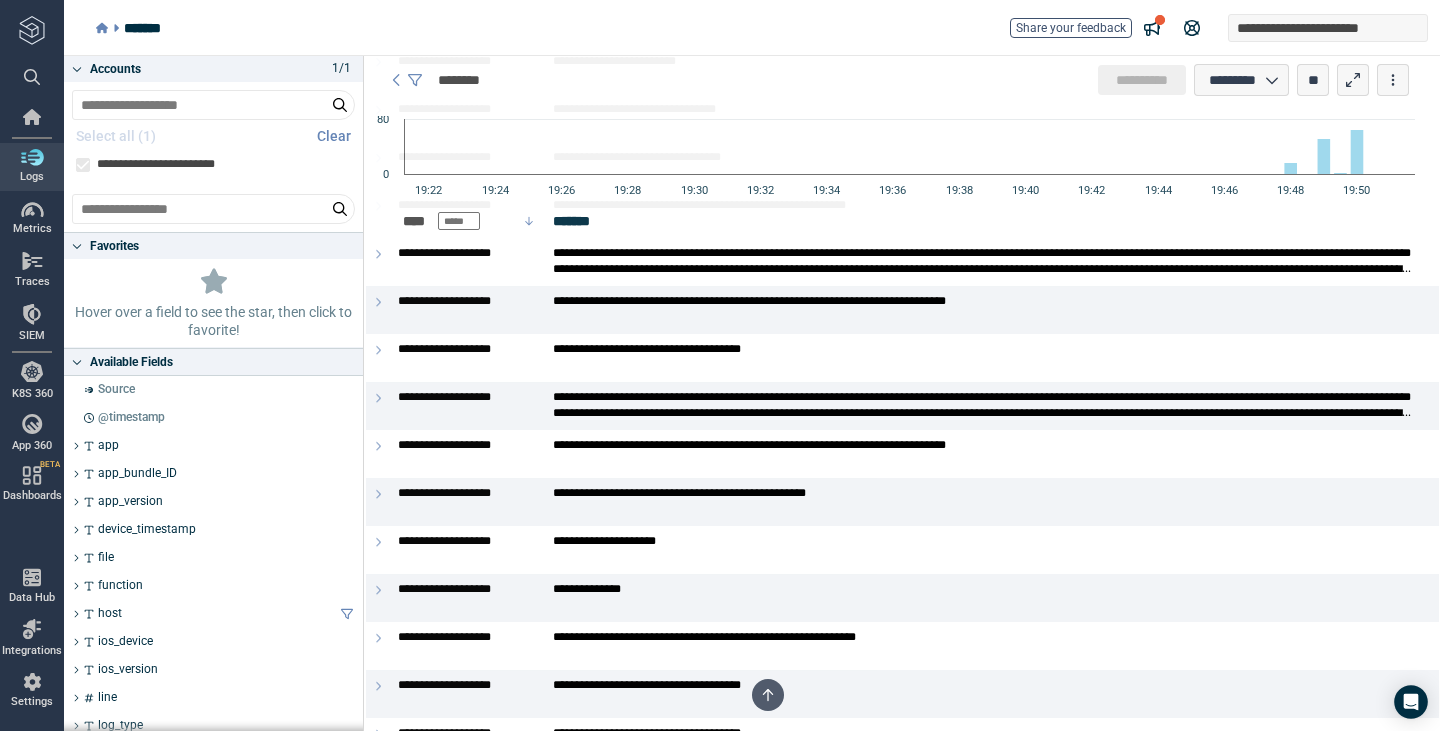 scroll, scrollTop: 2549, scrollLeft: 0, axis: vertical 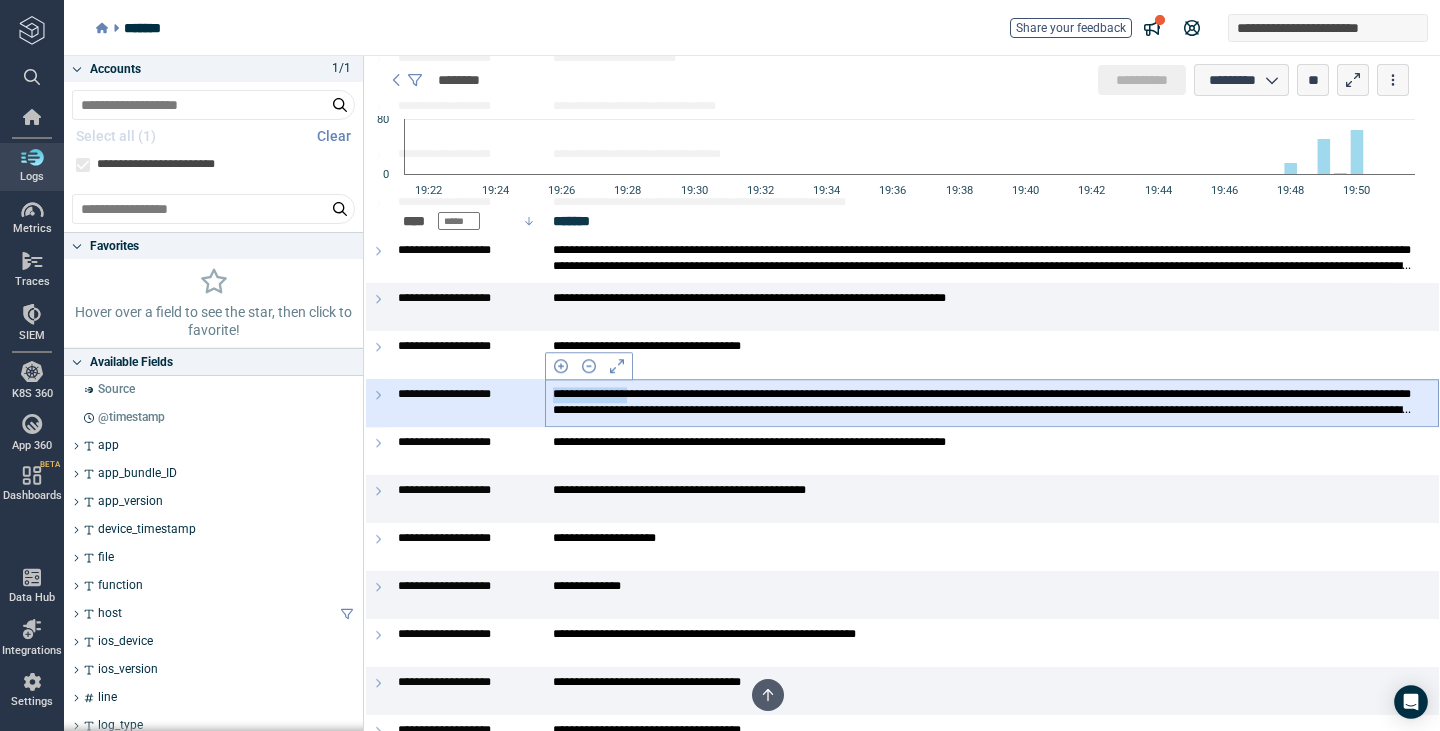 copy on "**********" 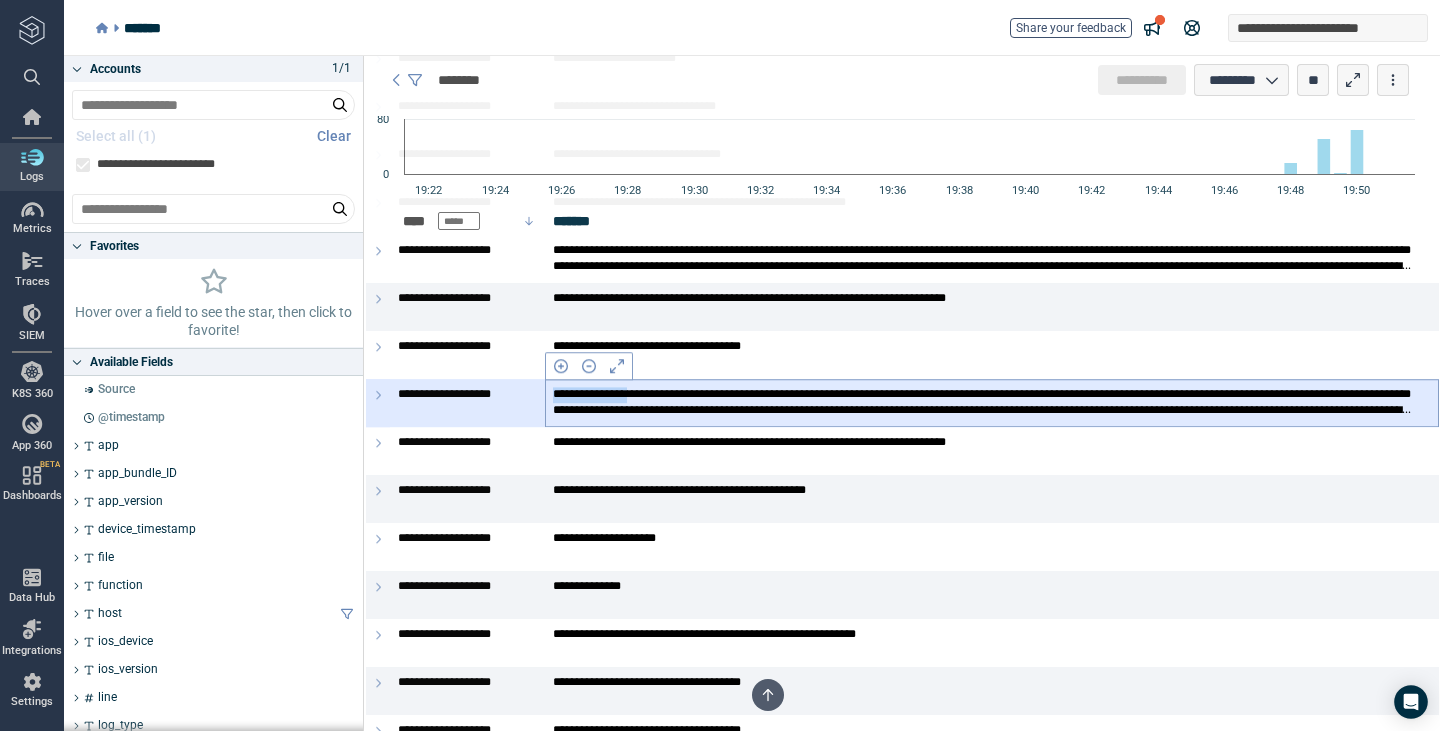 drag, startPoint x: 552, startPoint y: 395, endPoint x: 658, endPoint y: 402, distance: 106.23088 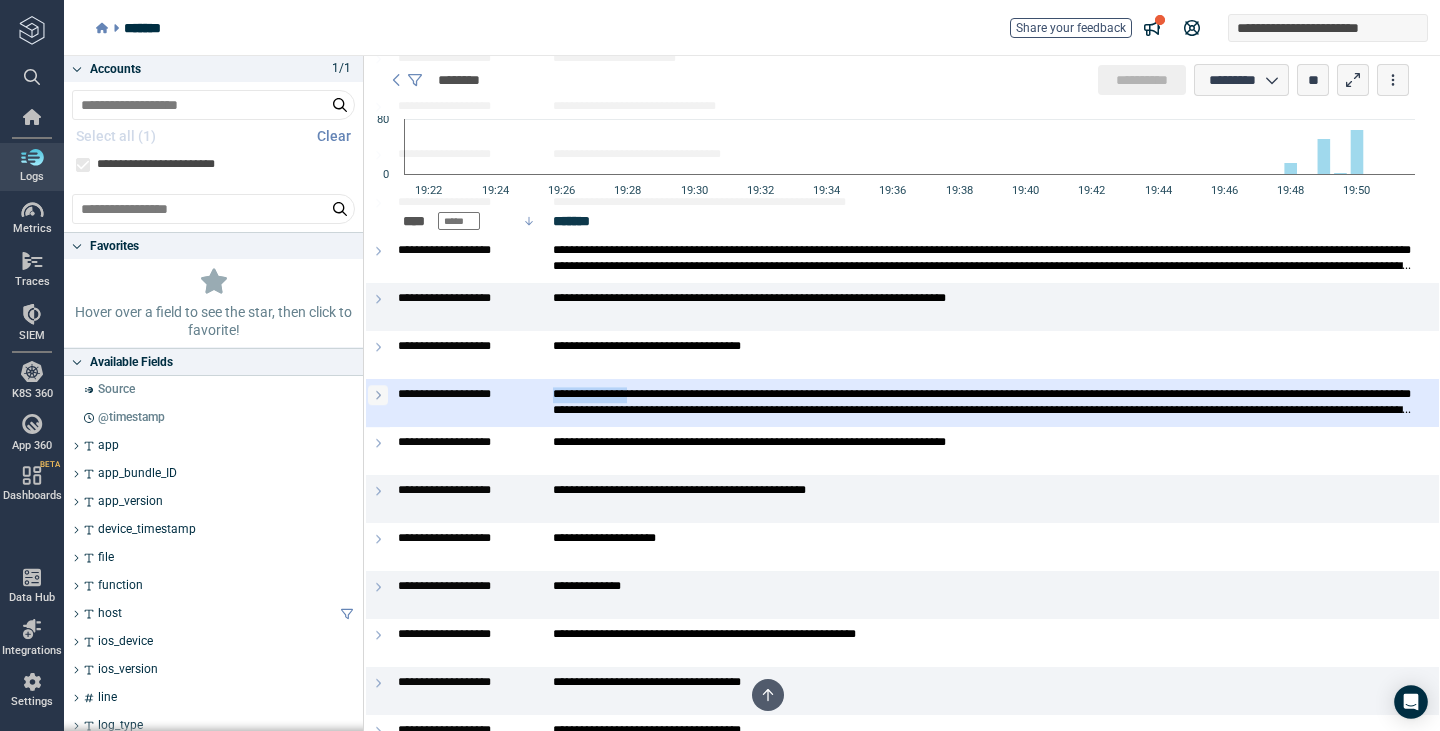 click at bounding box center (378, 395) 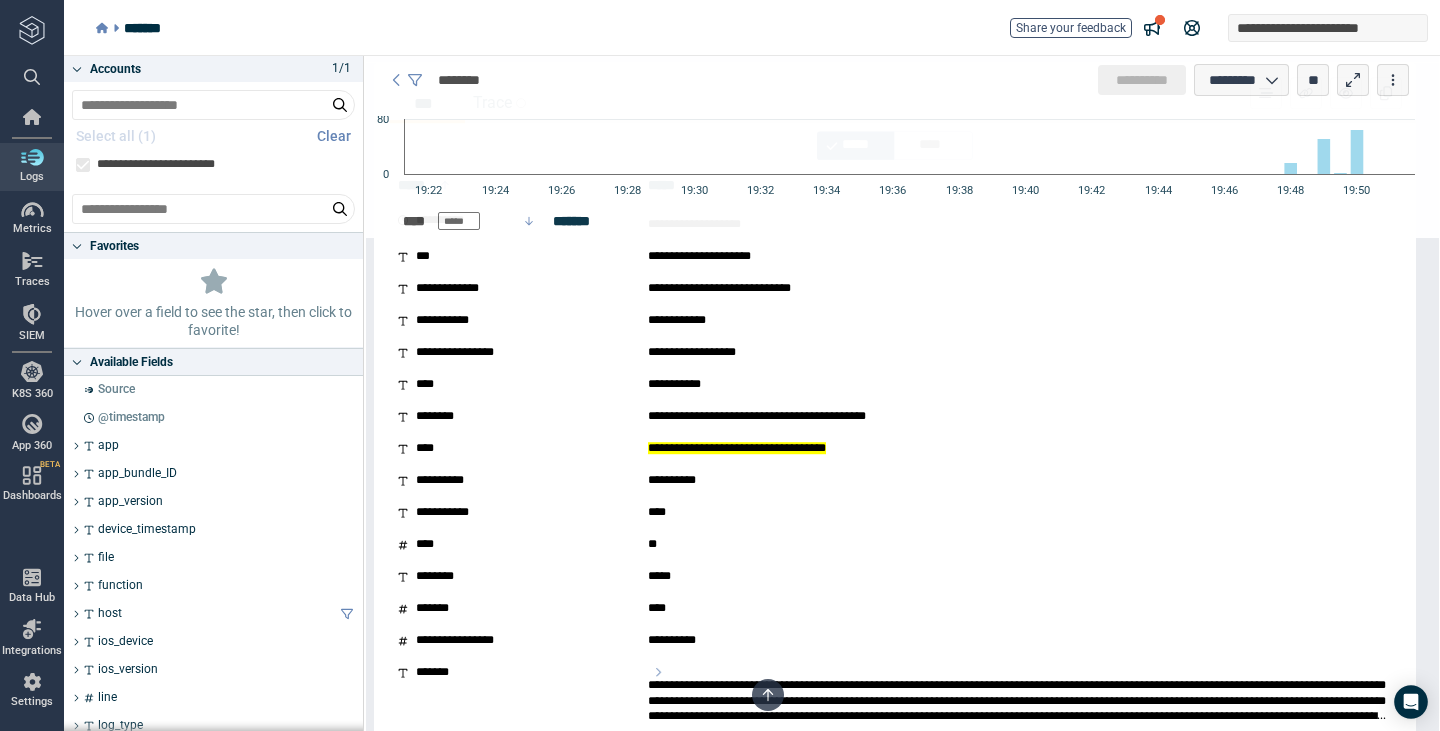 scroll, scrollTop: 3205, scrollLeft: 0, axis: vertical 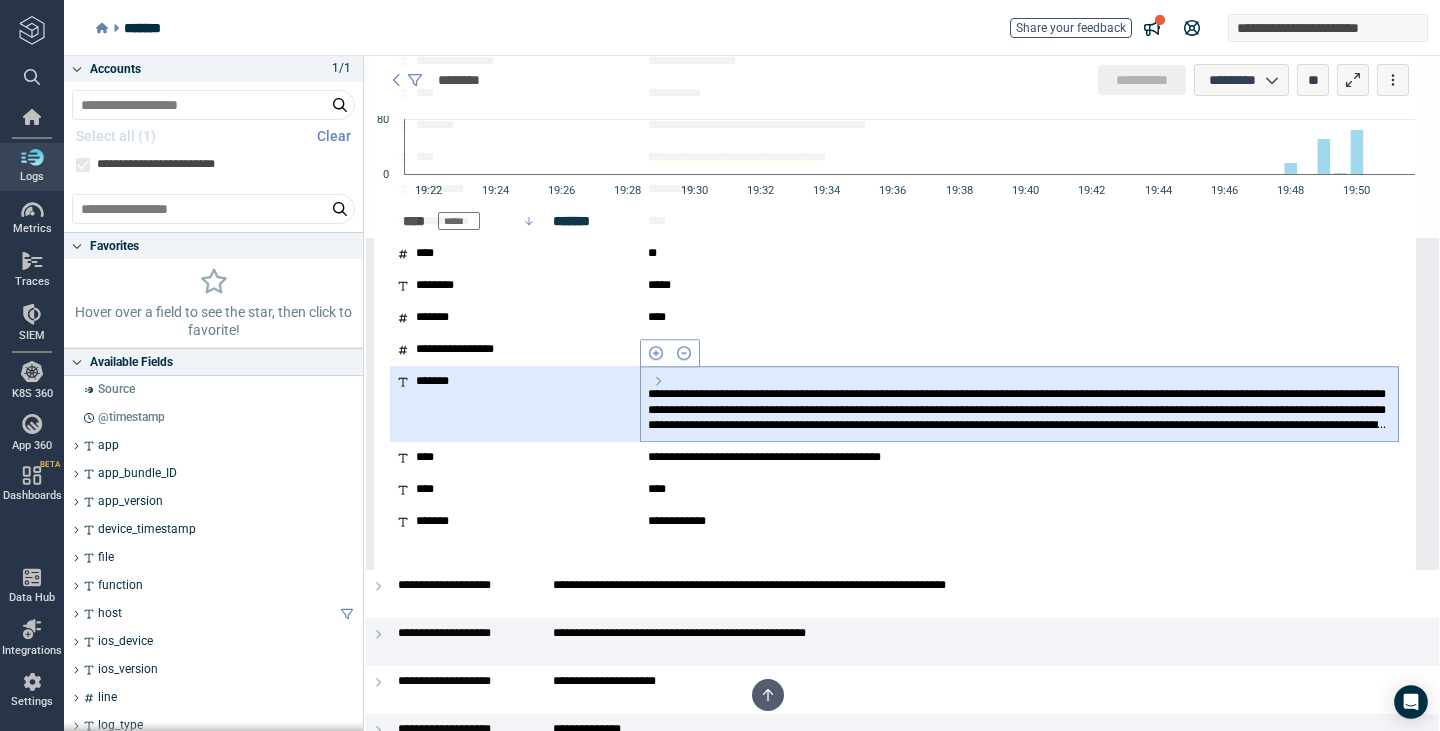click at bounding box center [1019, 410] 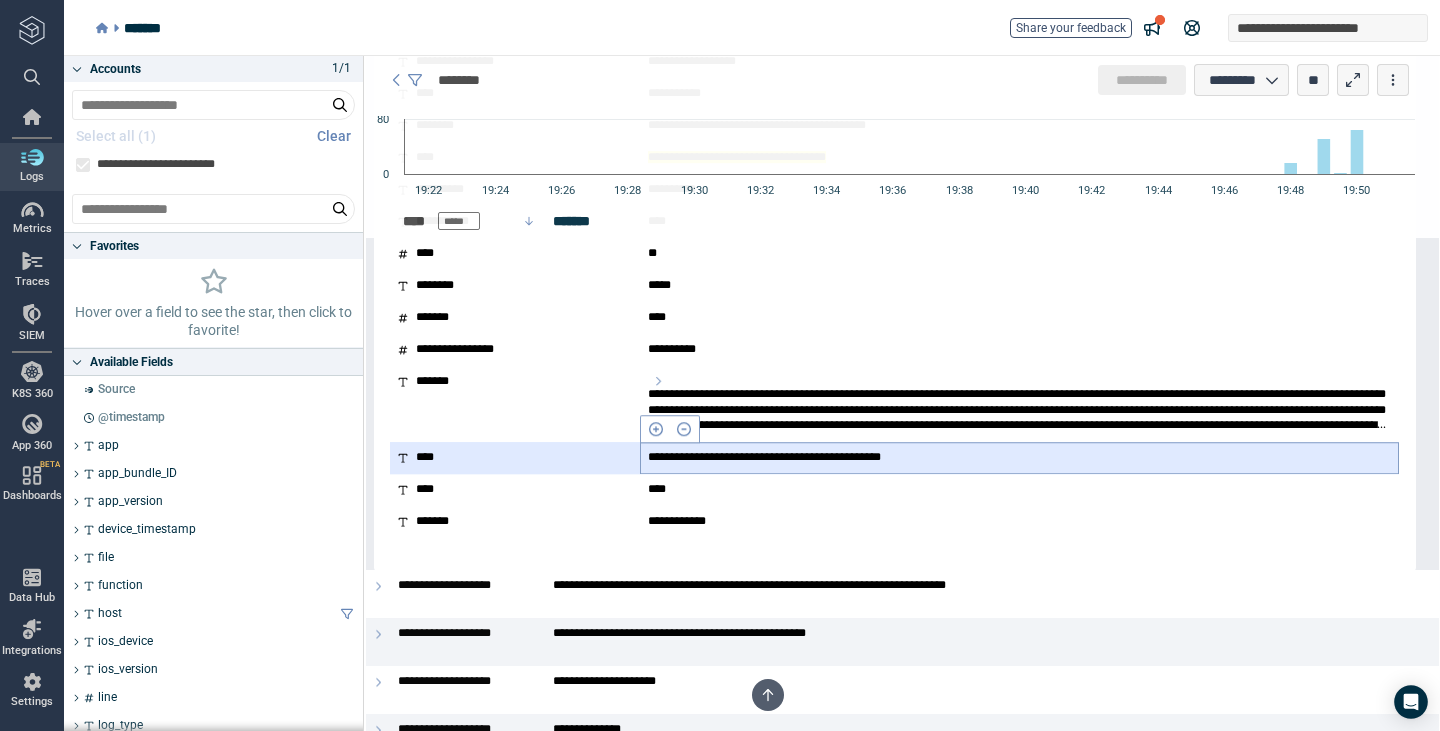 click on "**********" at bounding box center (817, 458) 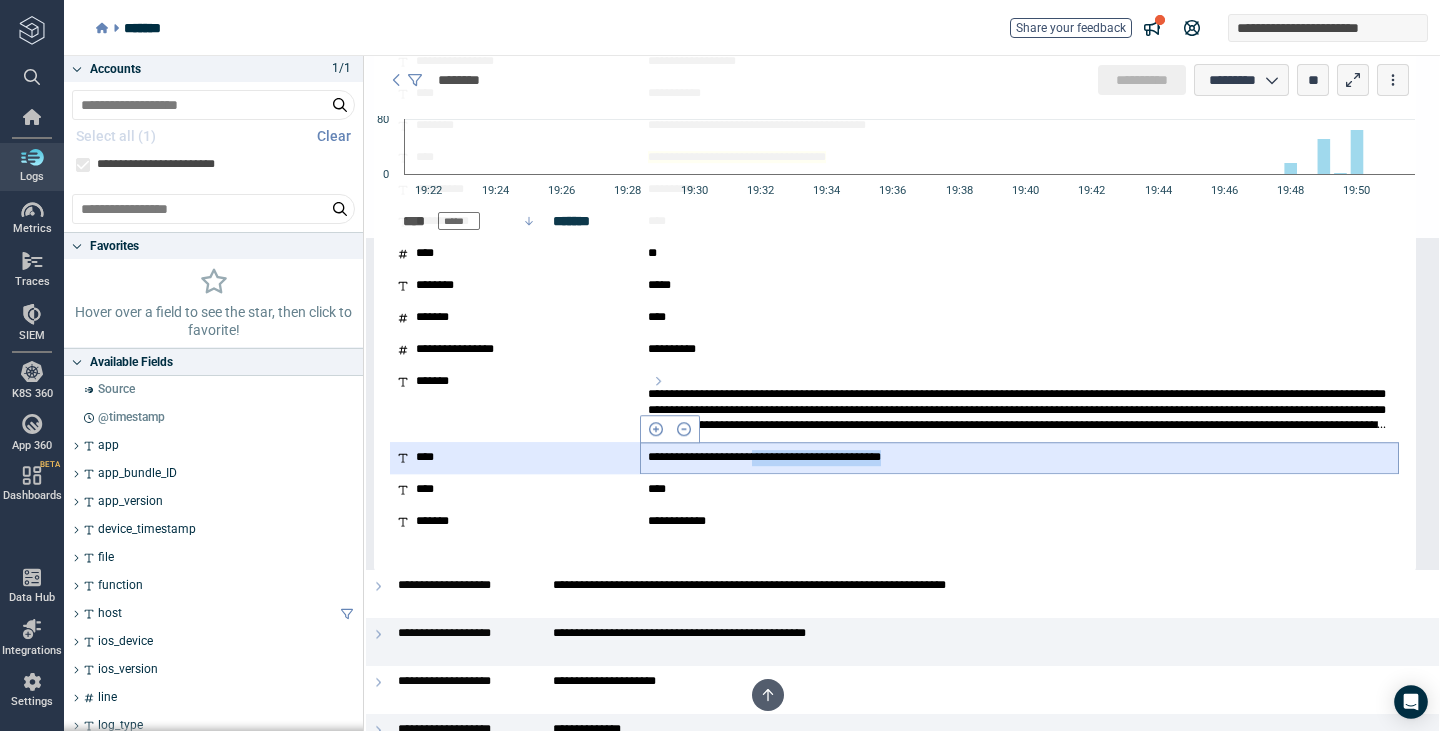click on "**********" at bounding box center [817, 458] 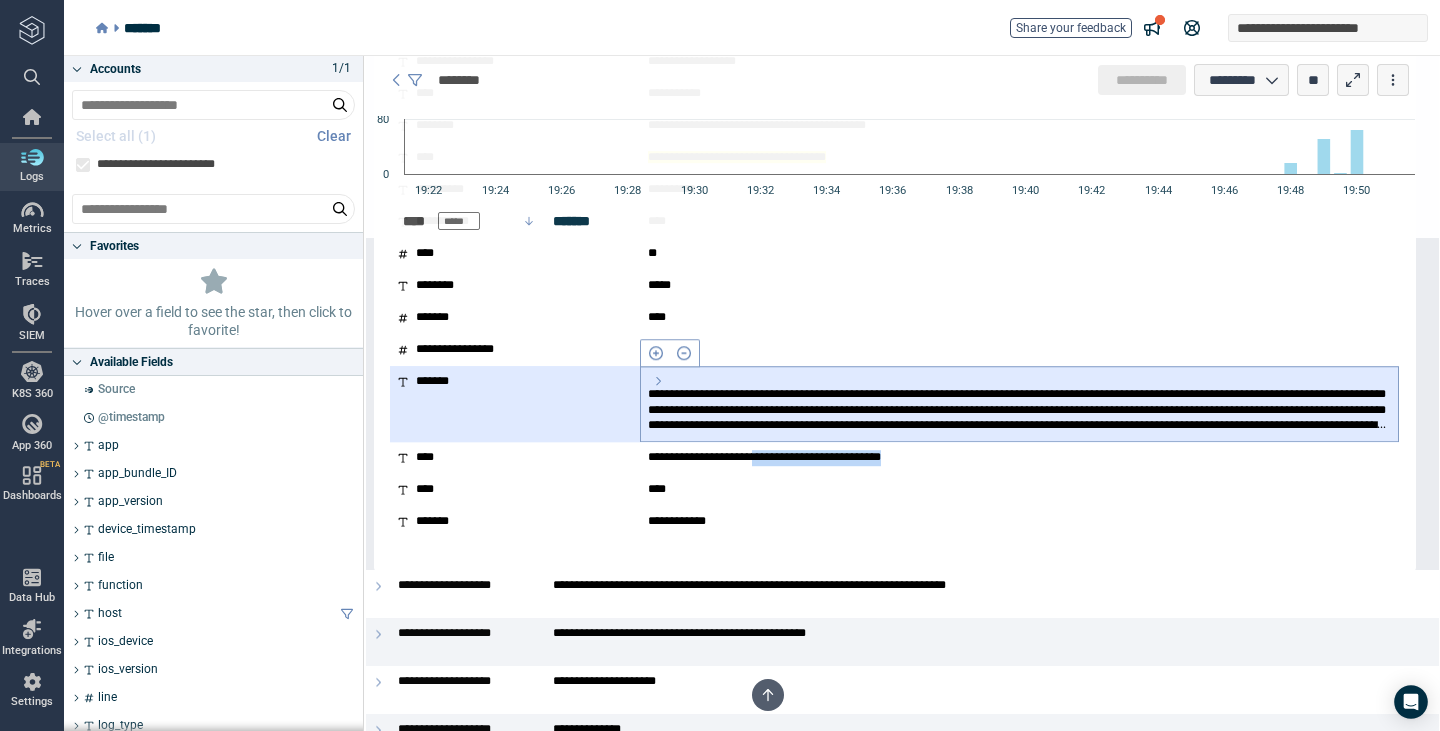 copy on "**********" 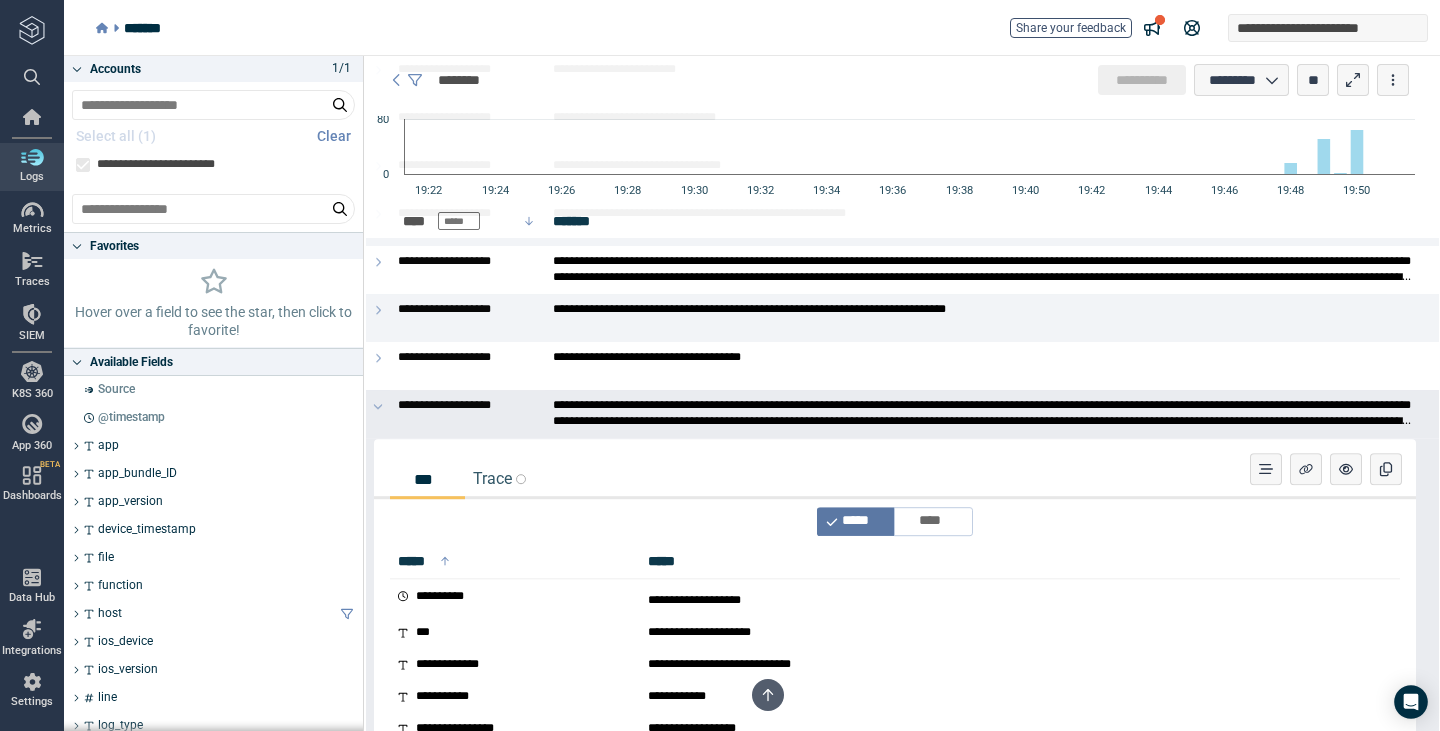 scroll, scrollTop: 2521, scrollLeft: 0, axis: vertical 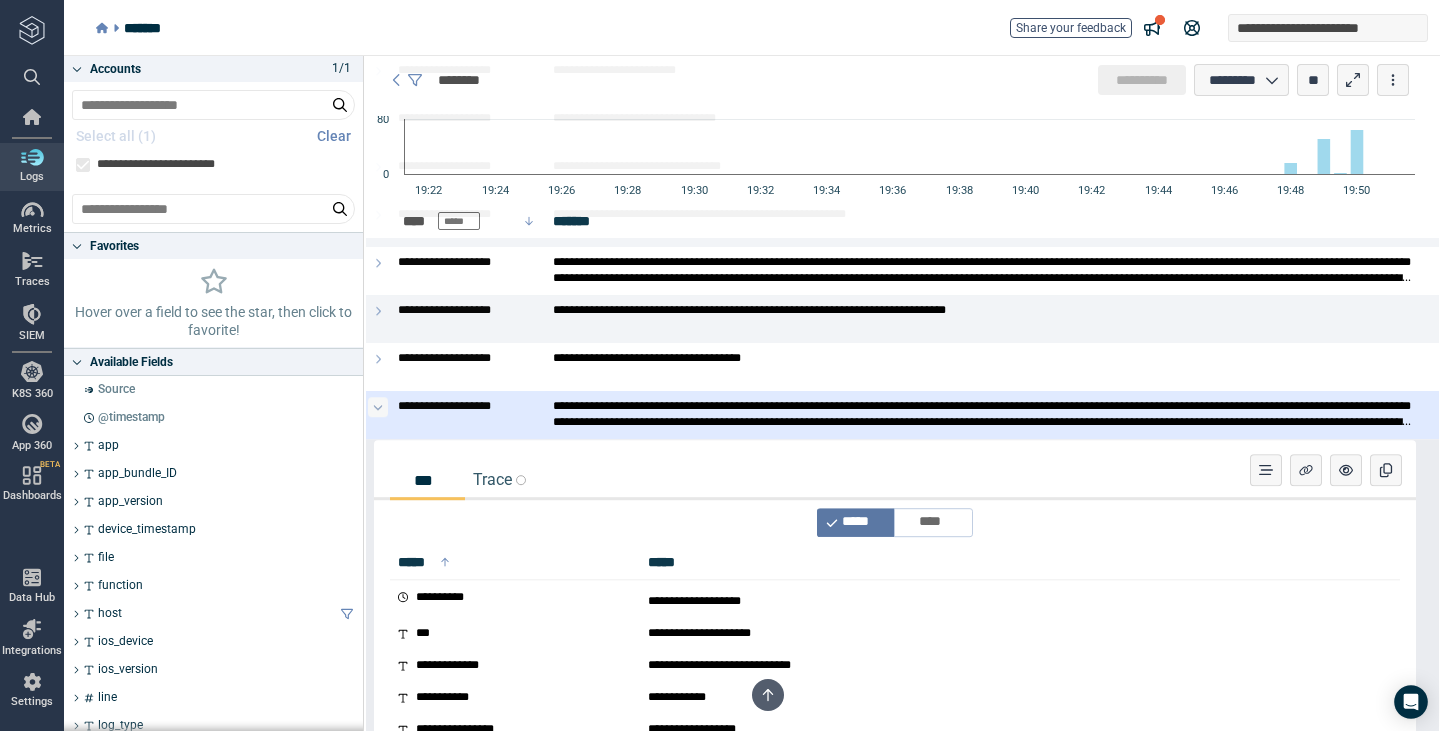 click at bounding box center [378, 407] 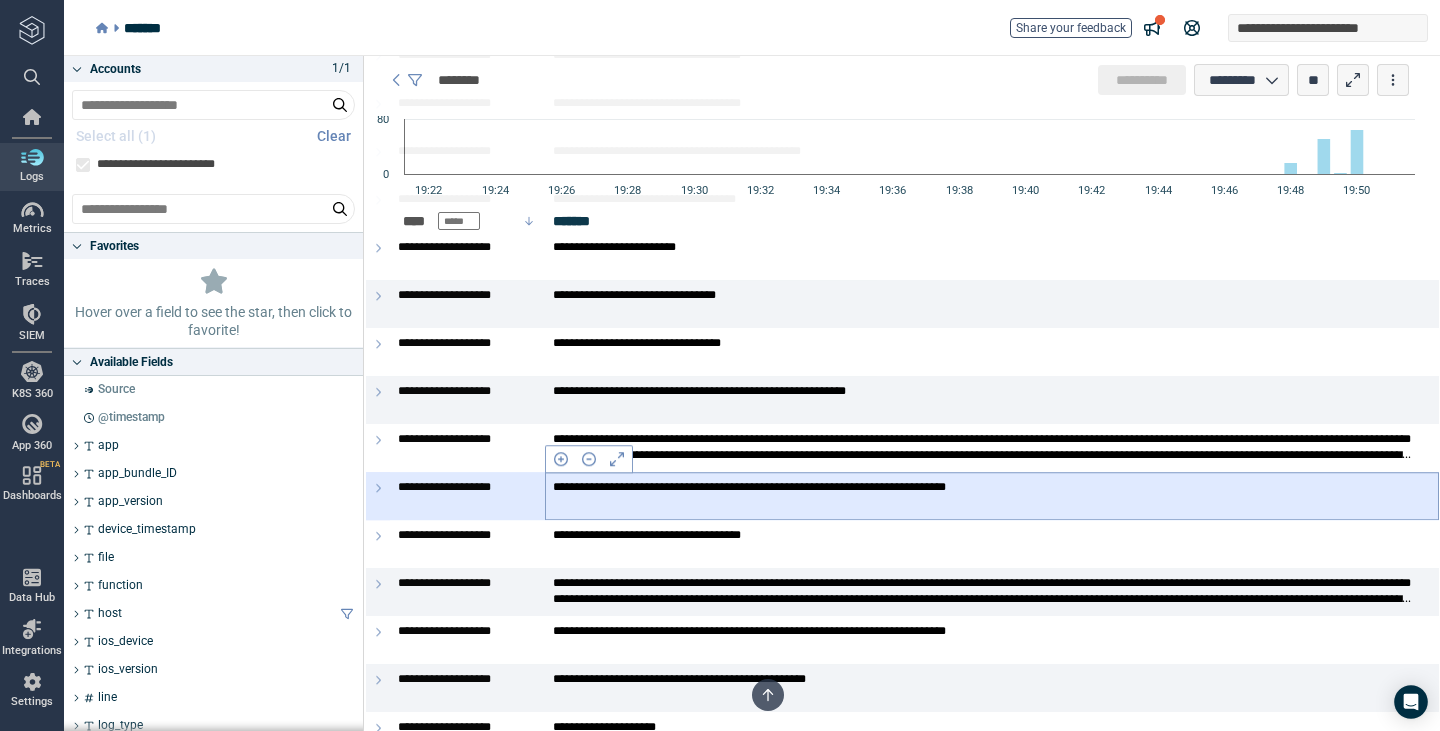 scroll, scrollTop: 2345, scrollLeft: 0, axis: vertical 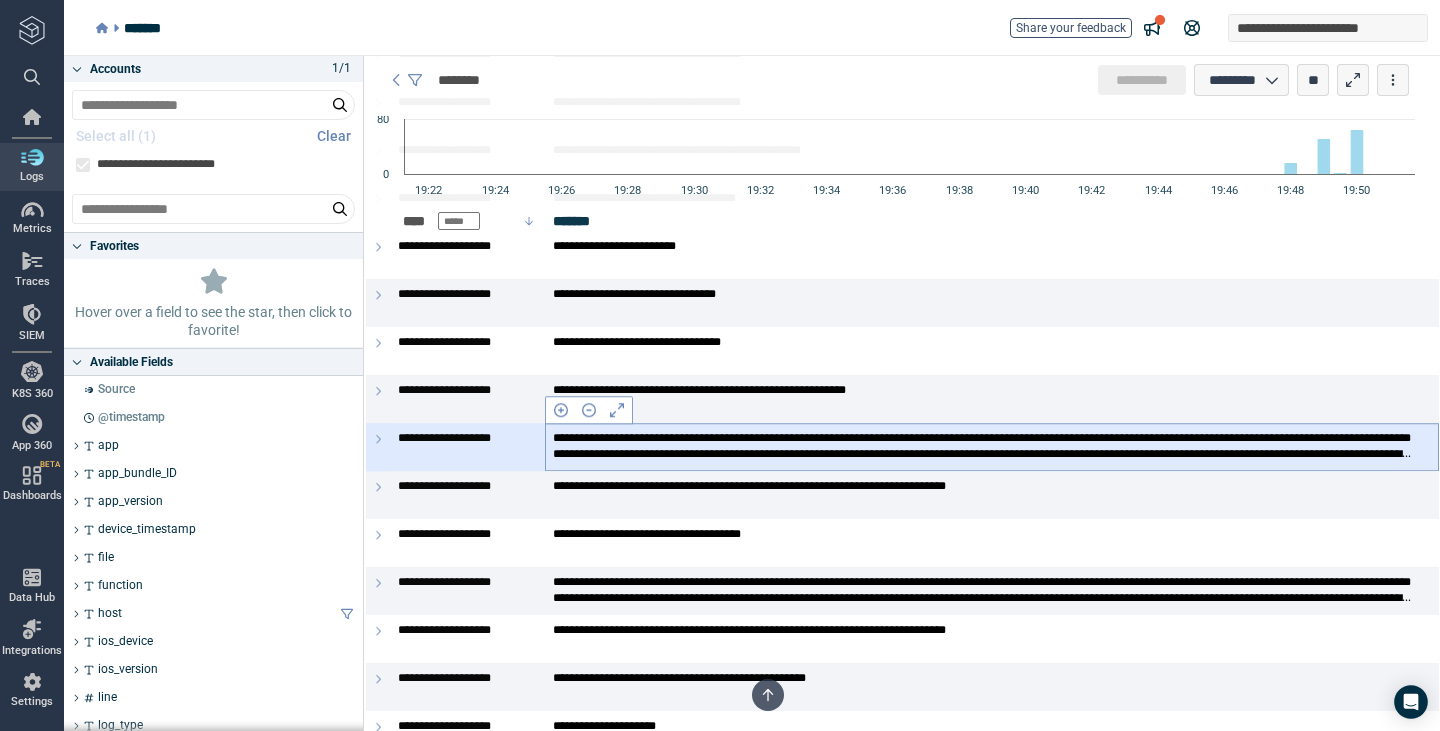 click at bounding box center [984, 446] 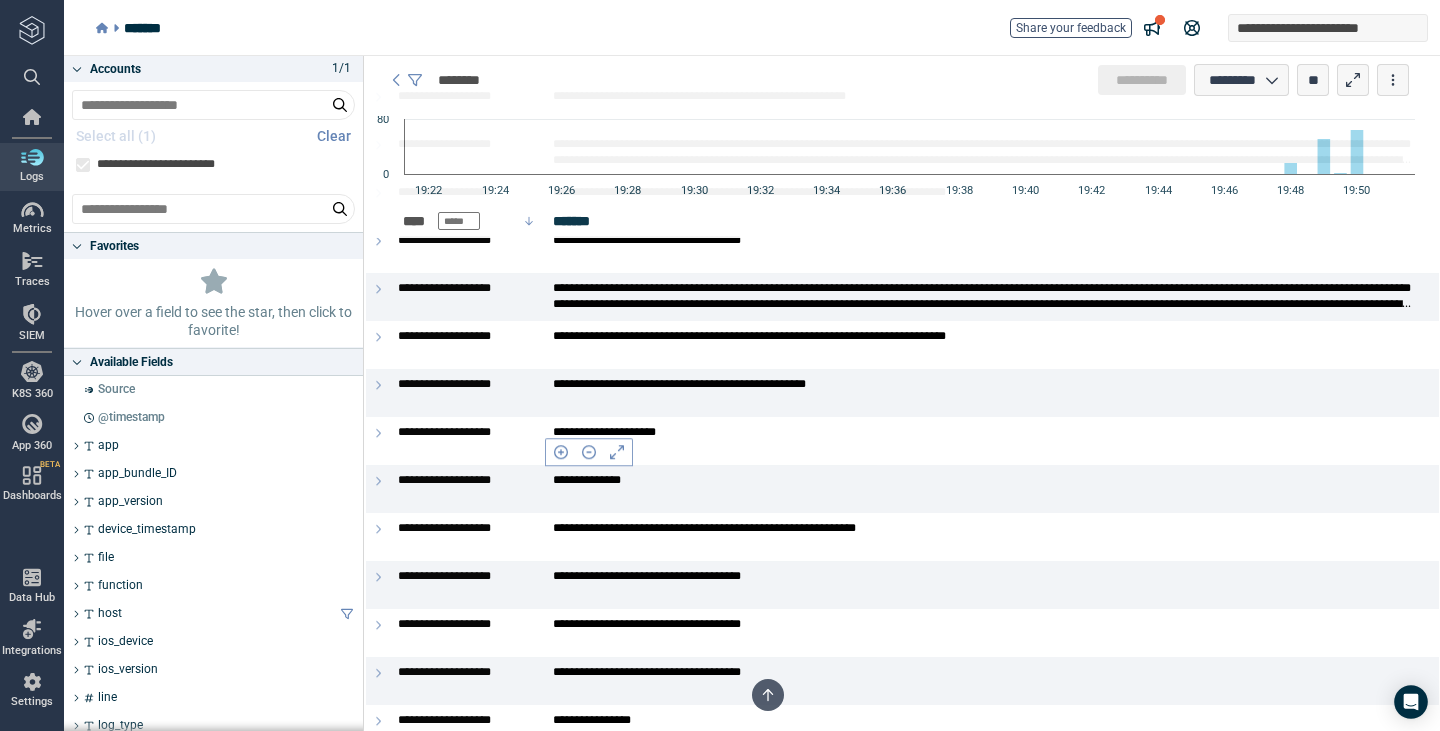 scroll, scrollTop: 2654, scrollLeft: 0, axis: vertical 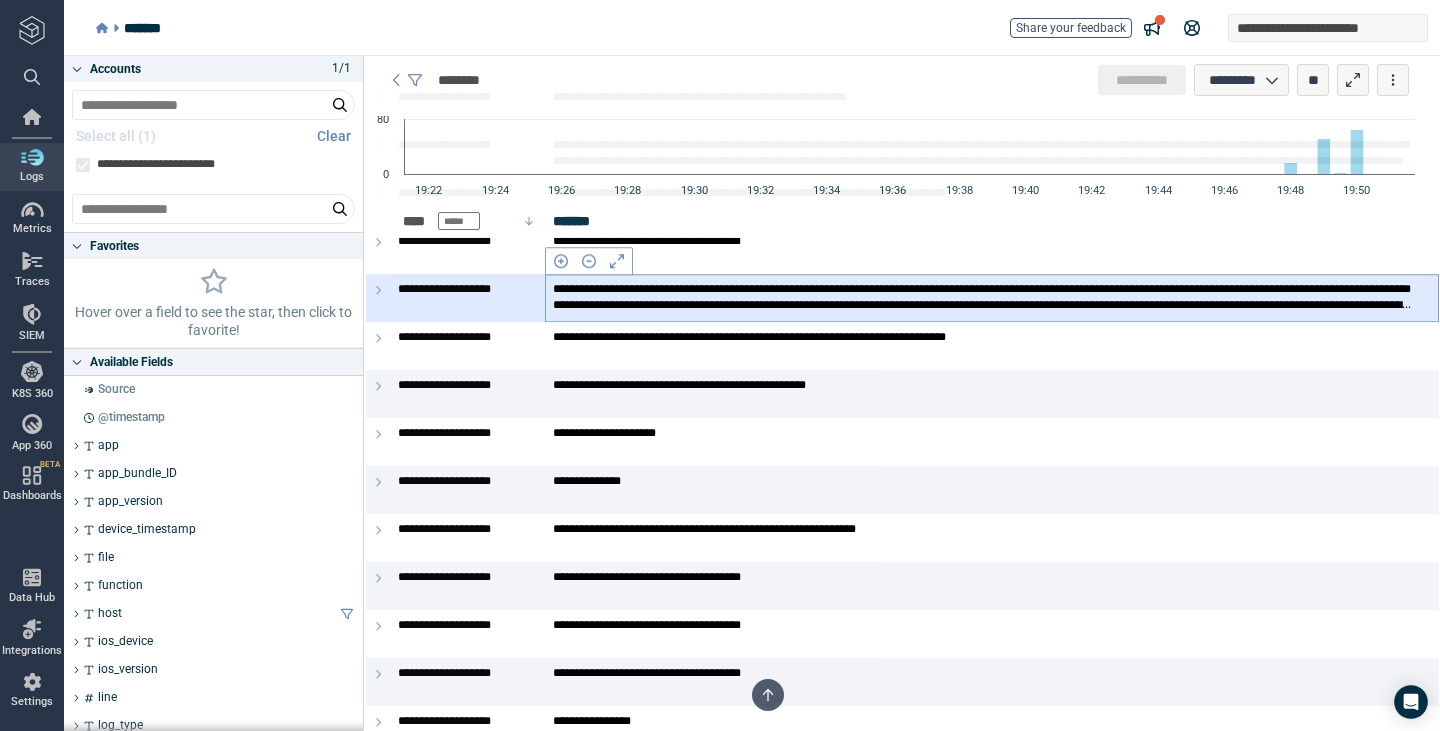 click at bounding box center [984, 297] 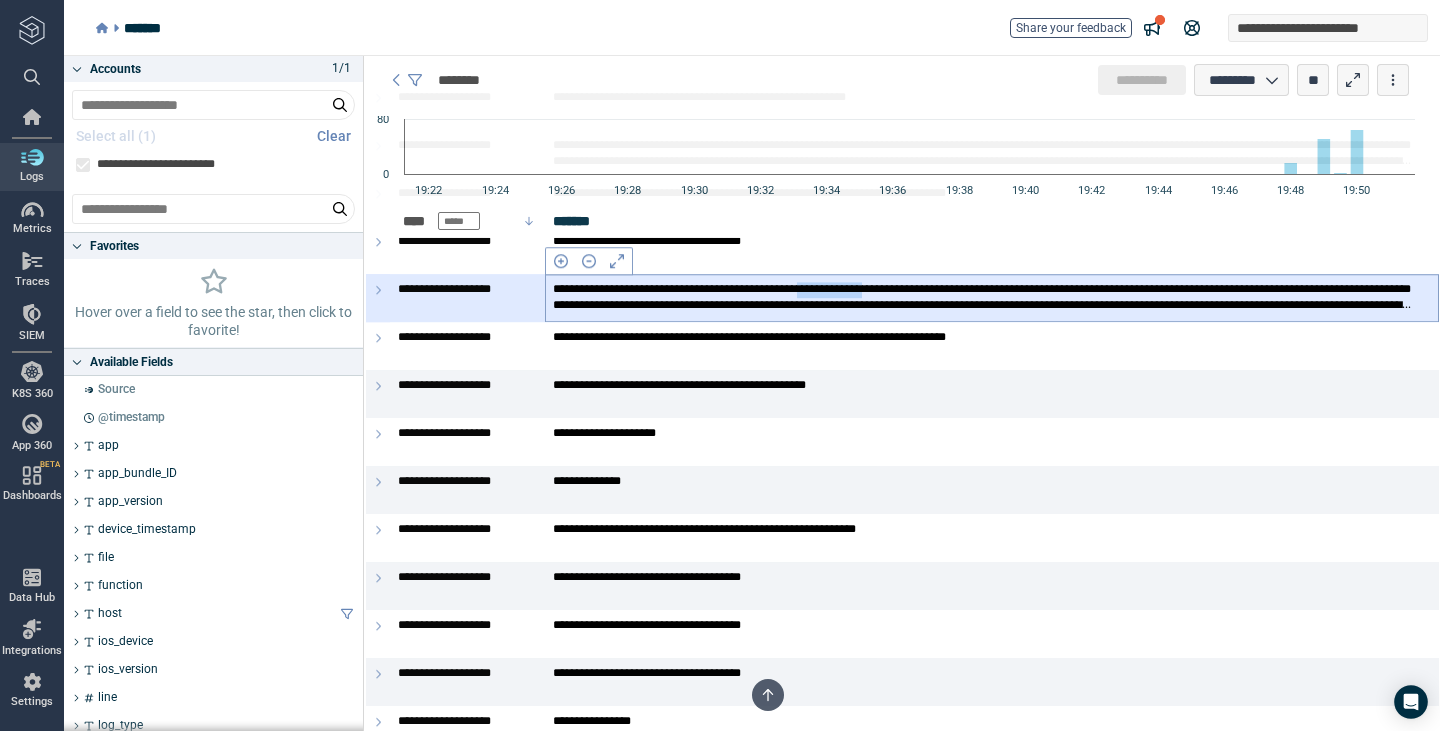 click at bounding box center [984, 297] 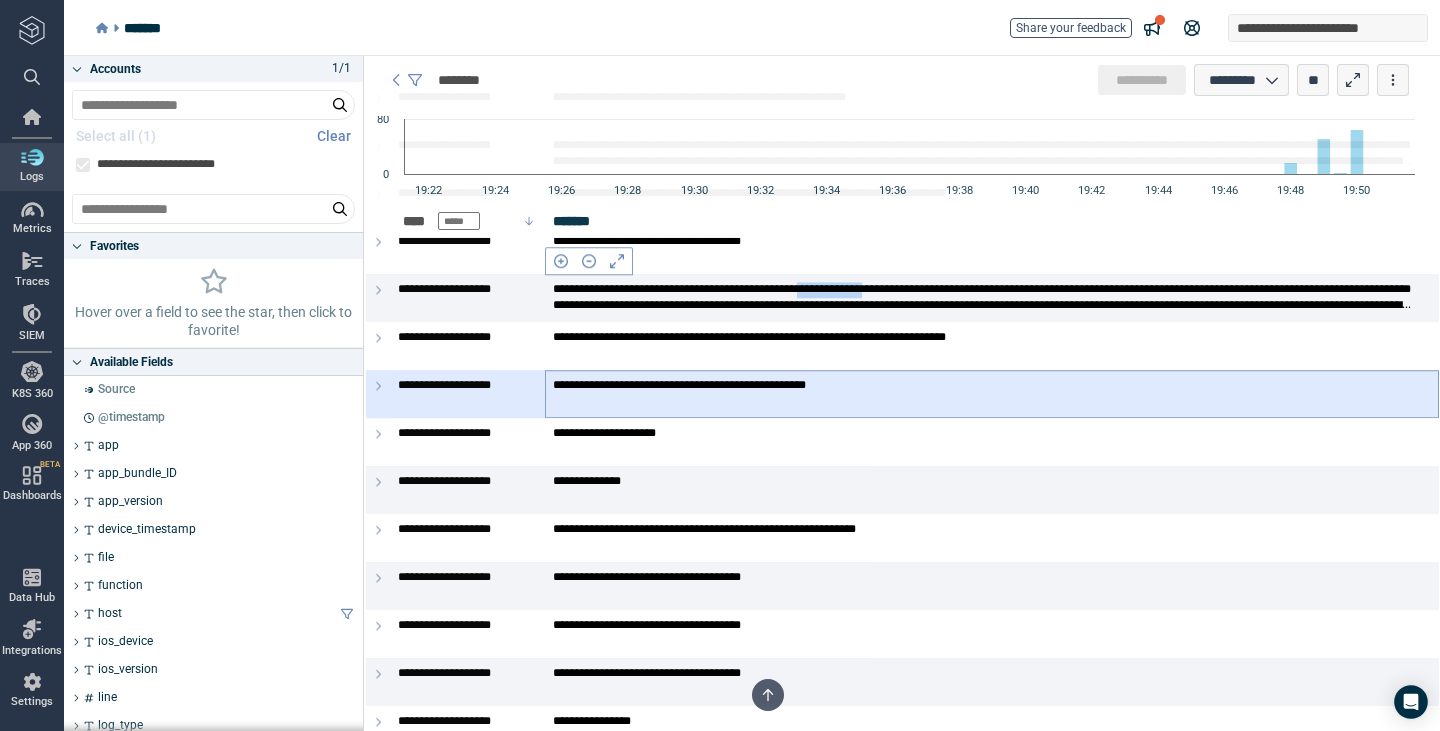 copy on "**********" 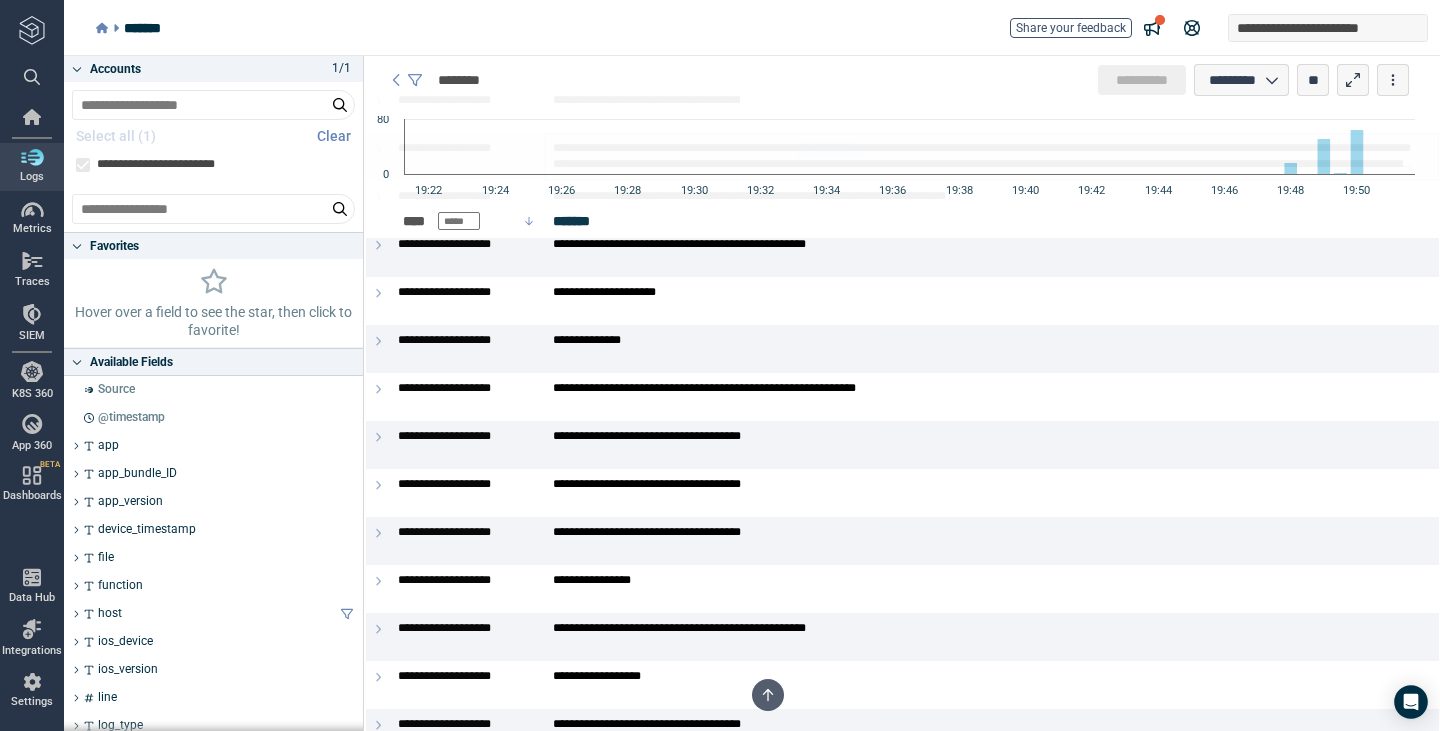 scroll, scrollTop: 3032, scrollLeft: 0, axis: vertical 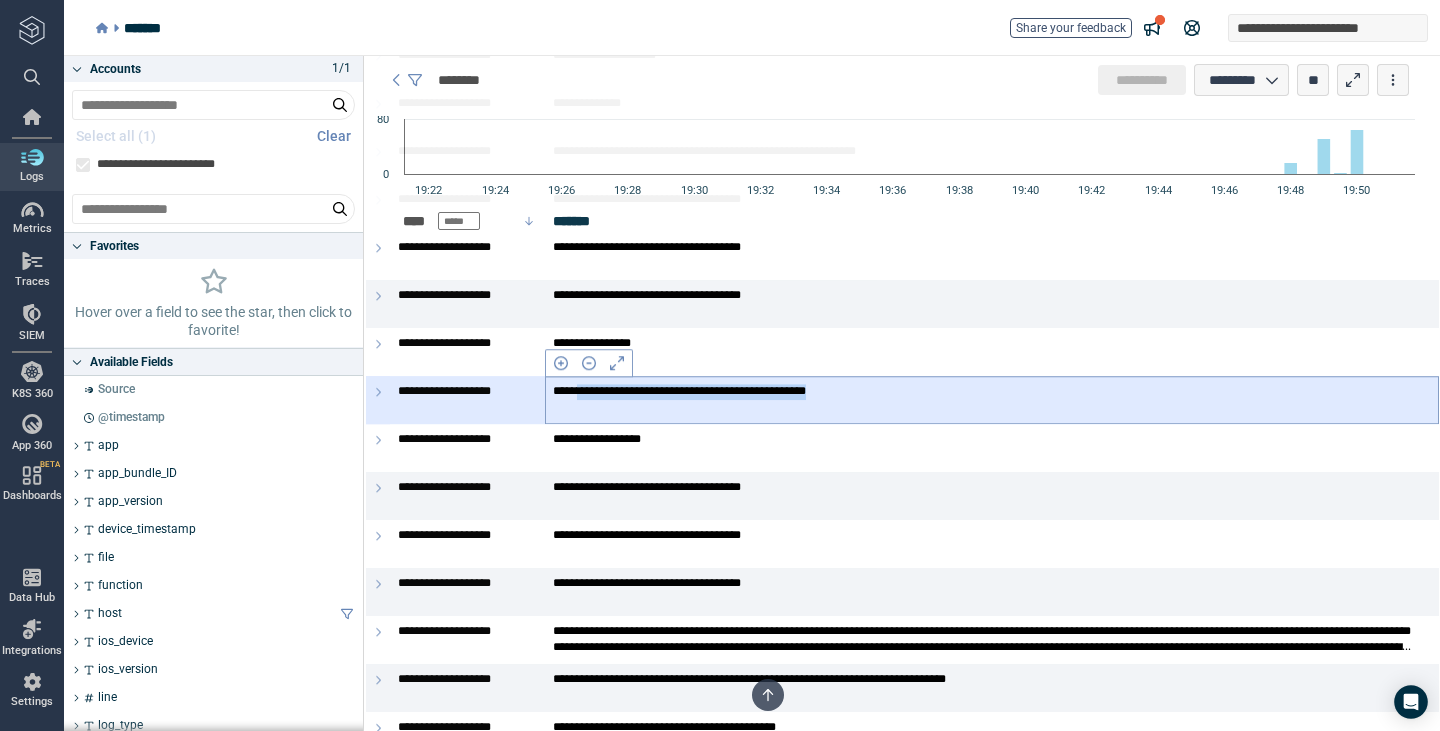 drag, startPoint x: 586, startPoint y: 395, endPoint x: 932, endPoint y: 415, distance: 346.57755 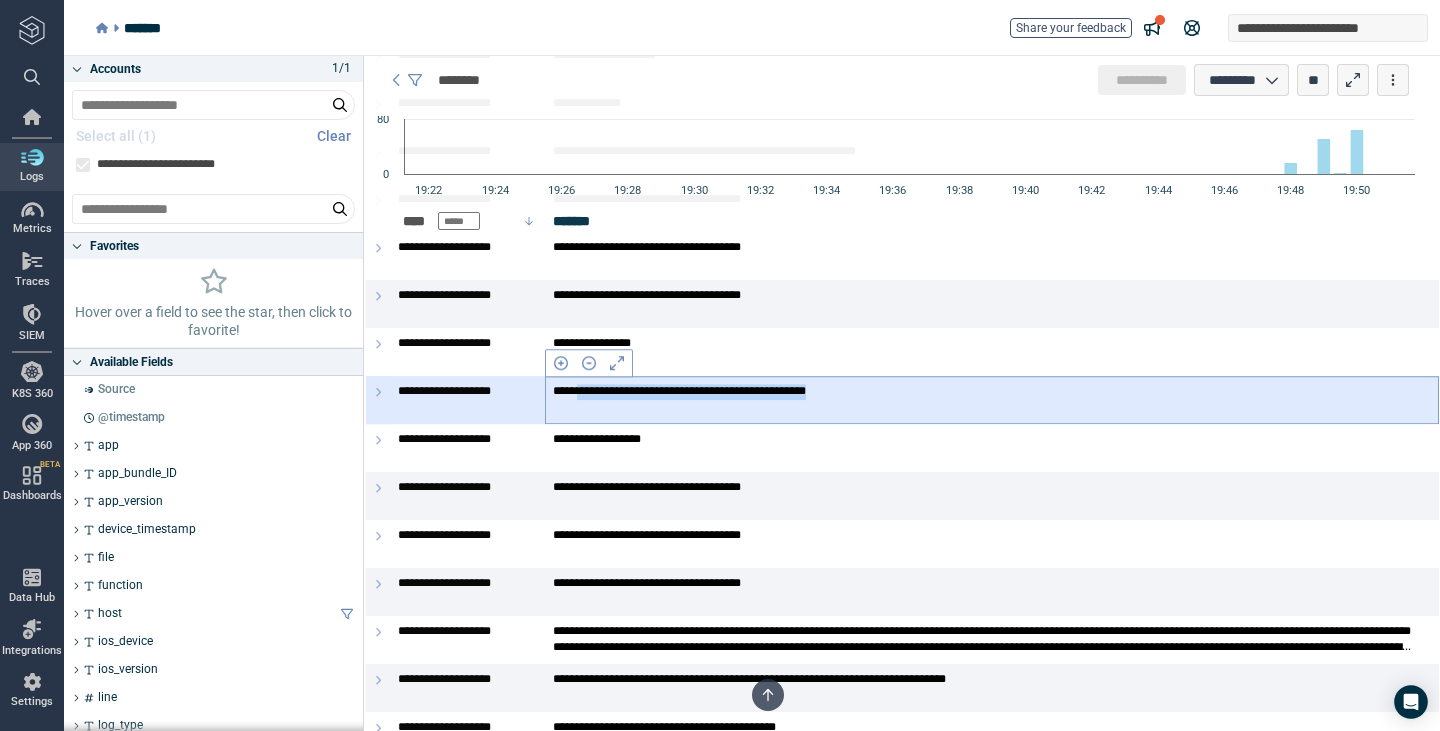 click on "**********" at bounding box center [992, 400] 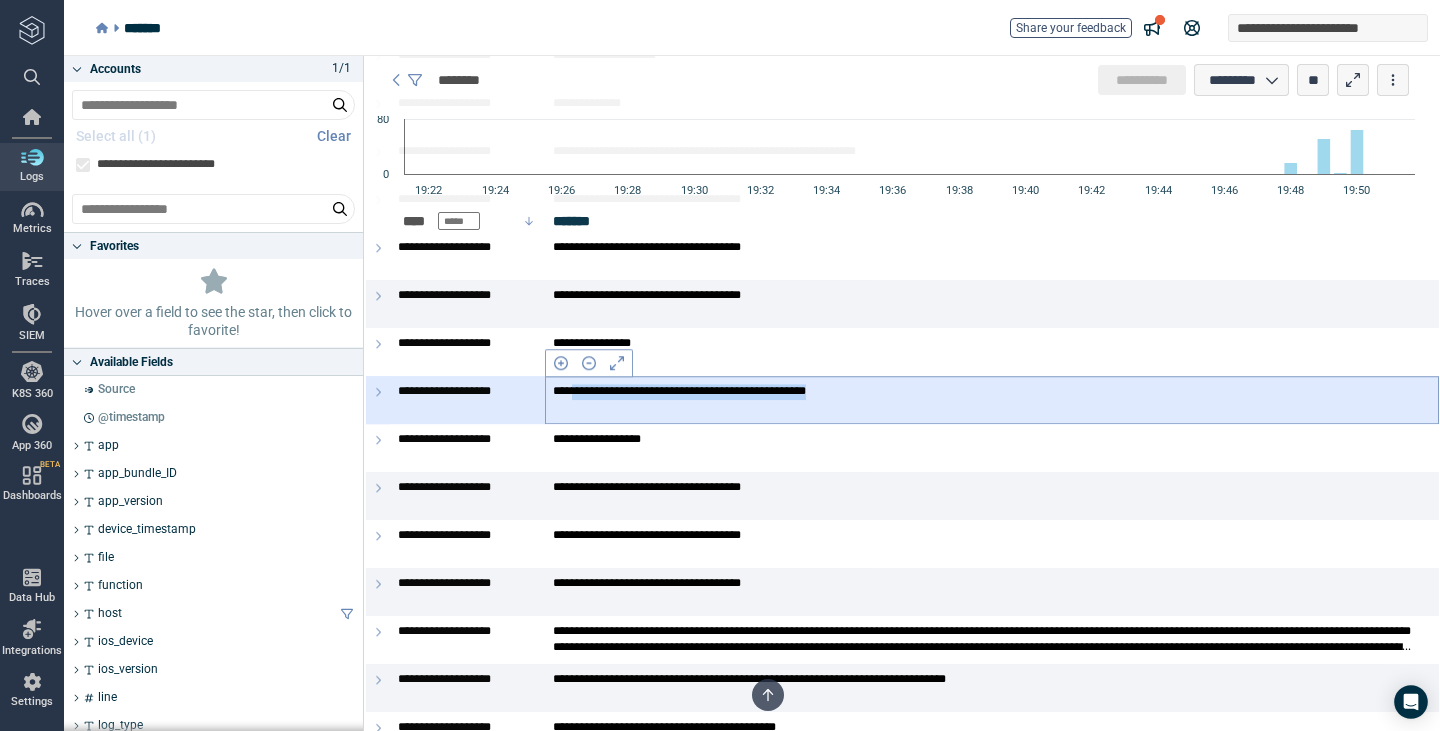 drag, startPoint x: 930, startPoint y: 389, endPoint x: 582, endPoint y: 395, distance: 348.05173 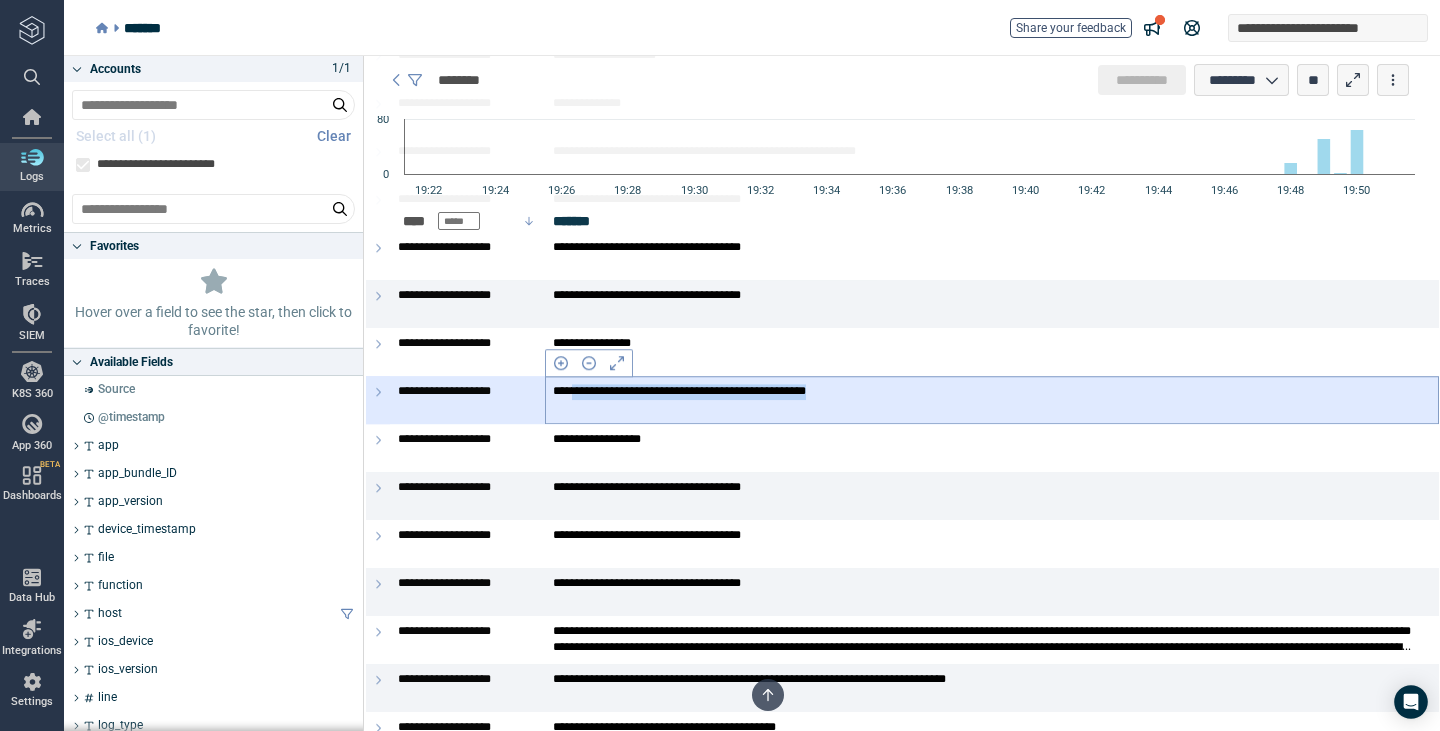 click on "**********" at bounding box center [984, 392] 